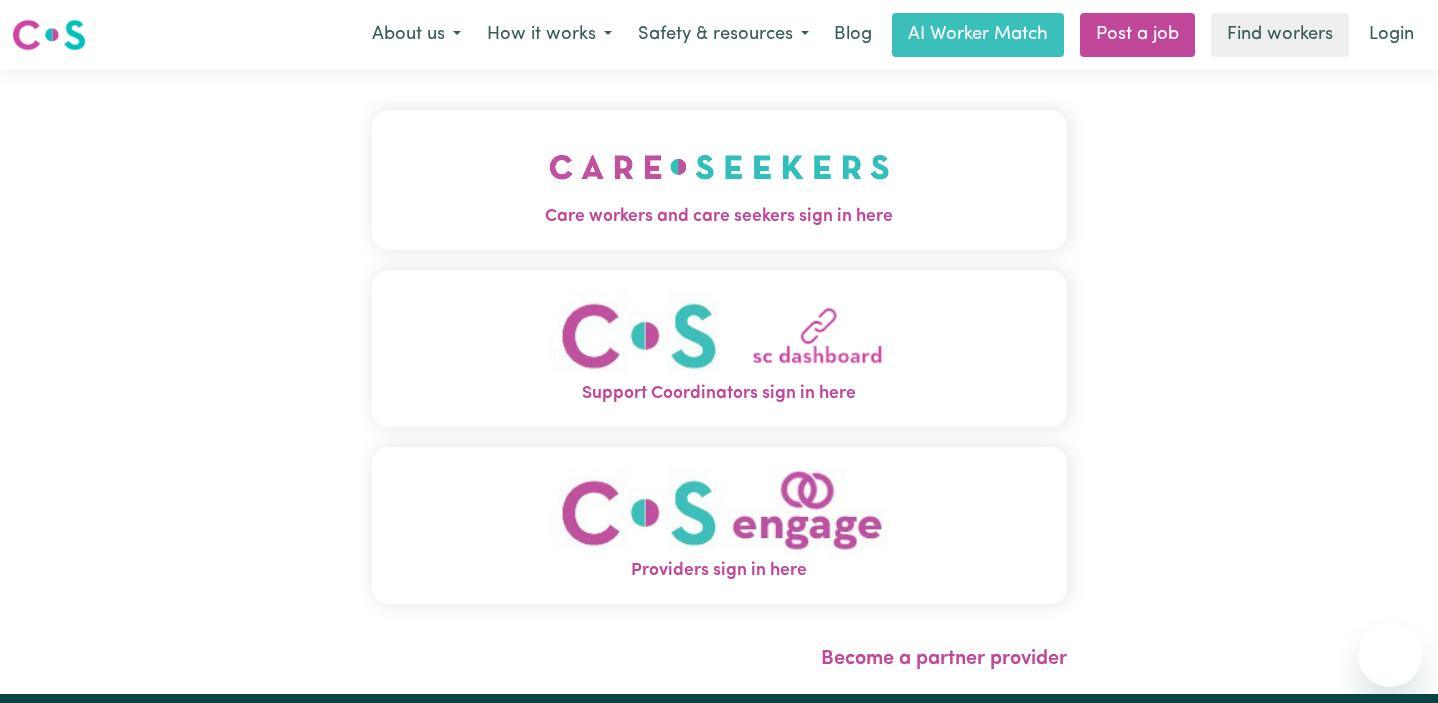 scroll, scrollTop: 0, scrollLeft: 0, axis: both 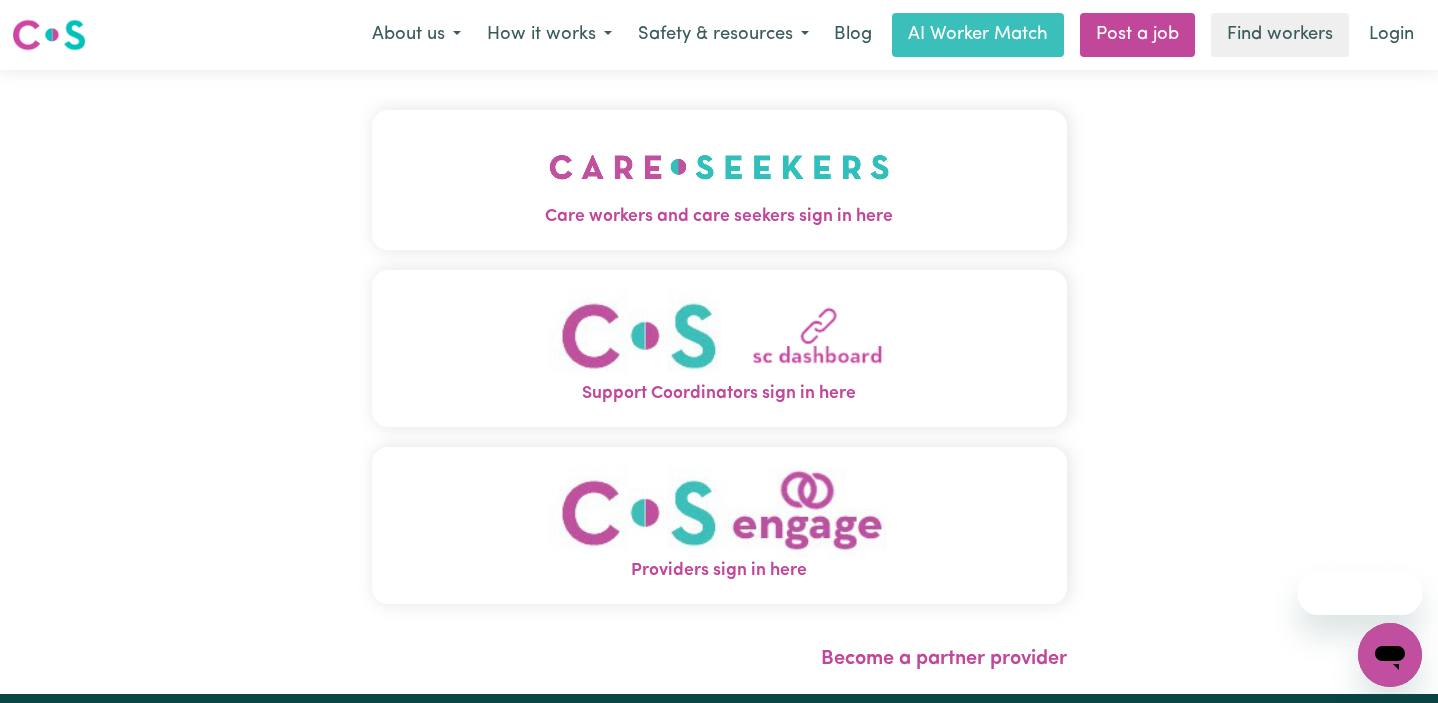 click at bounding box center (719, 167) 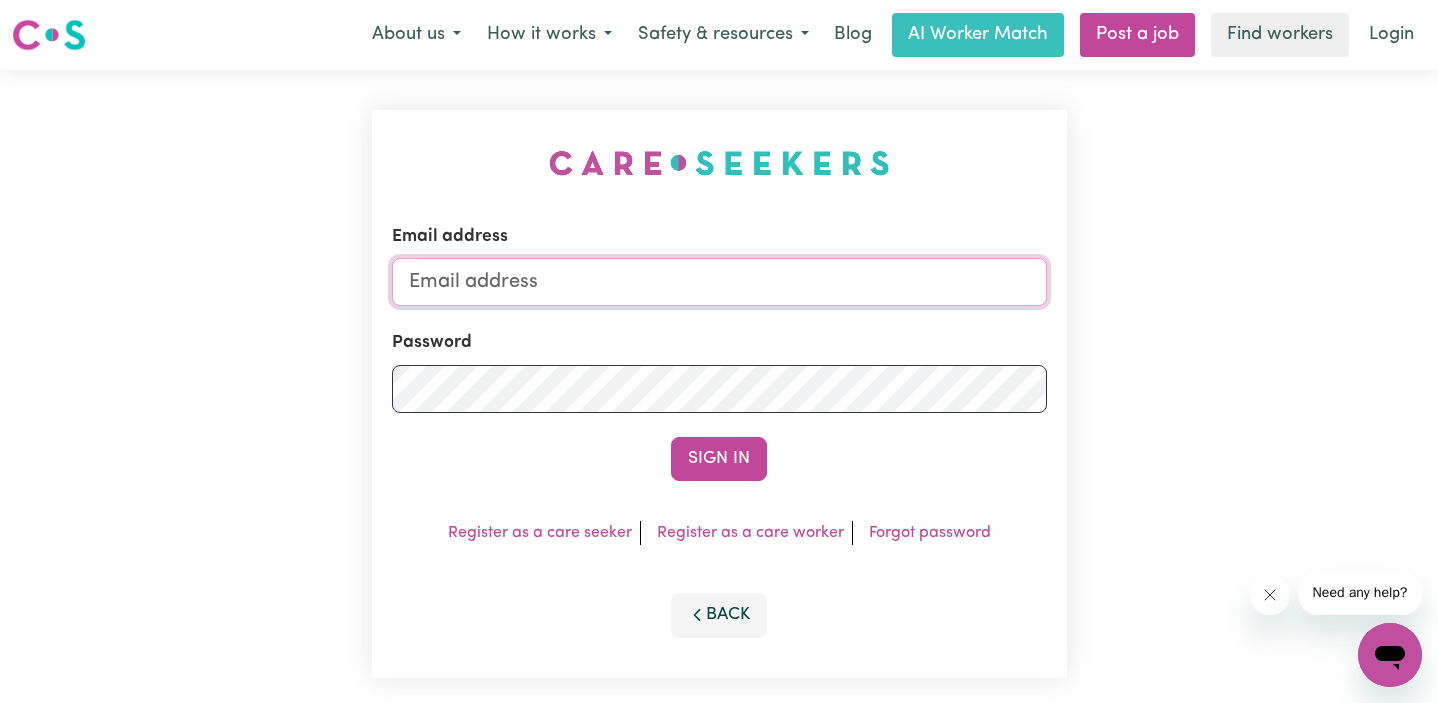 click on "Email address" at bounding box center [719, 282] 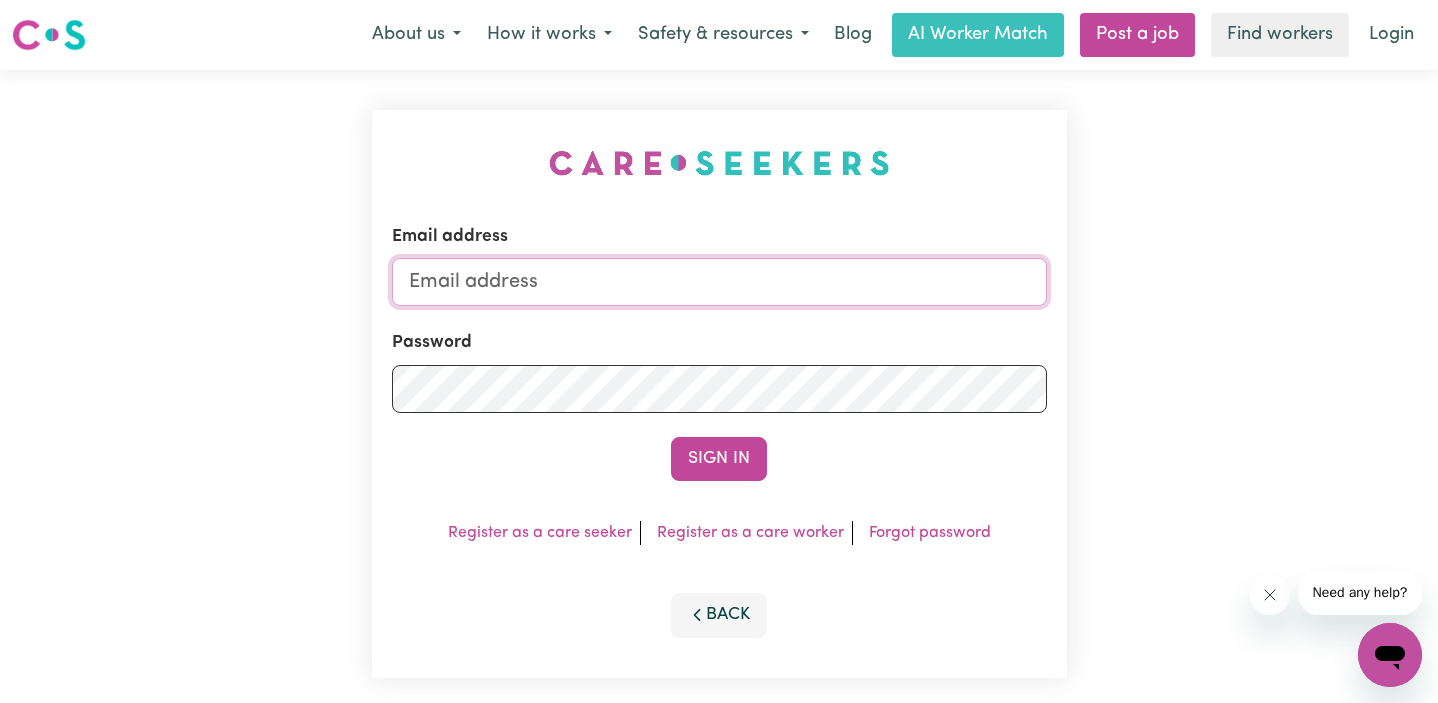 type on "[EMAIL]" 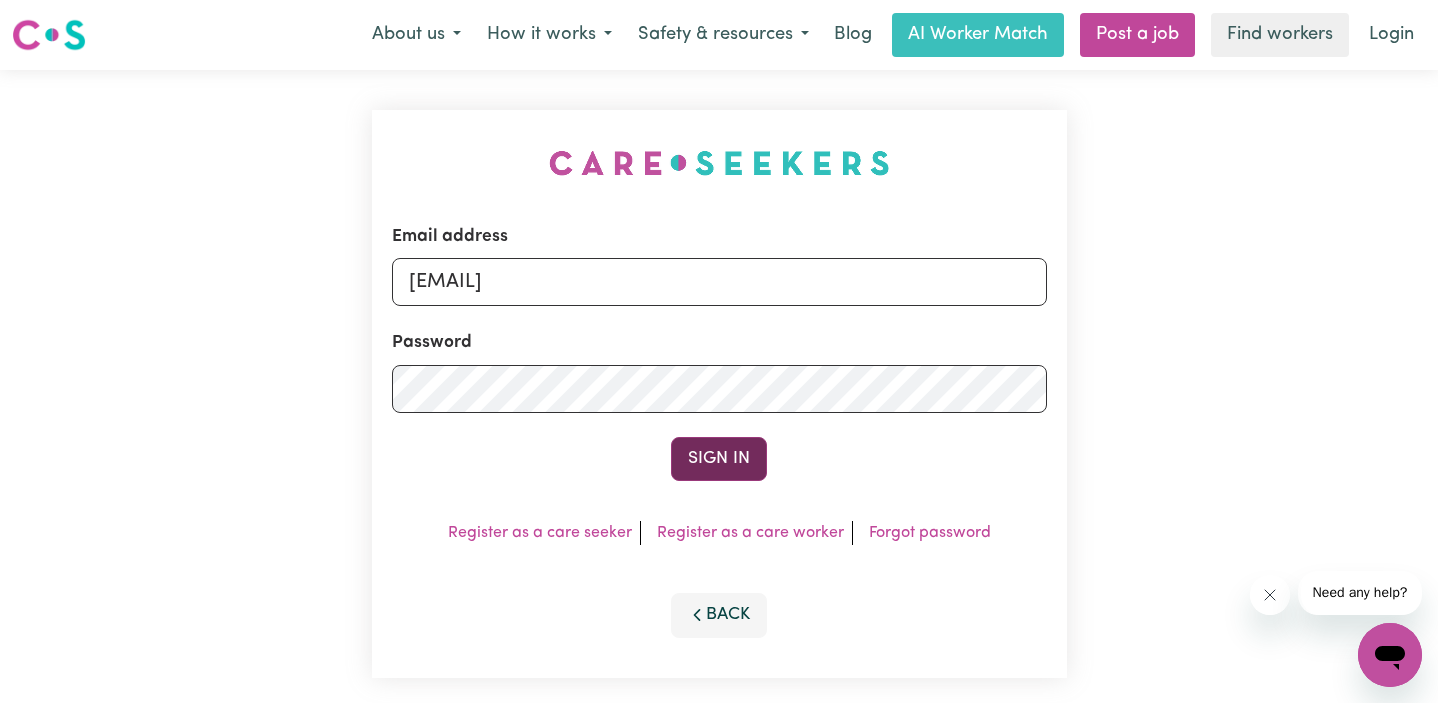 click on "Sign In" at bounding box center [719, 459] 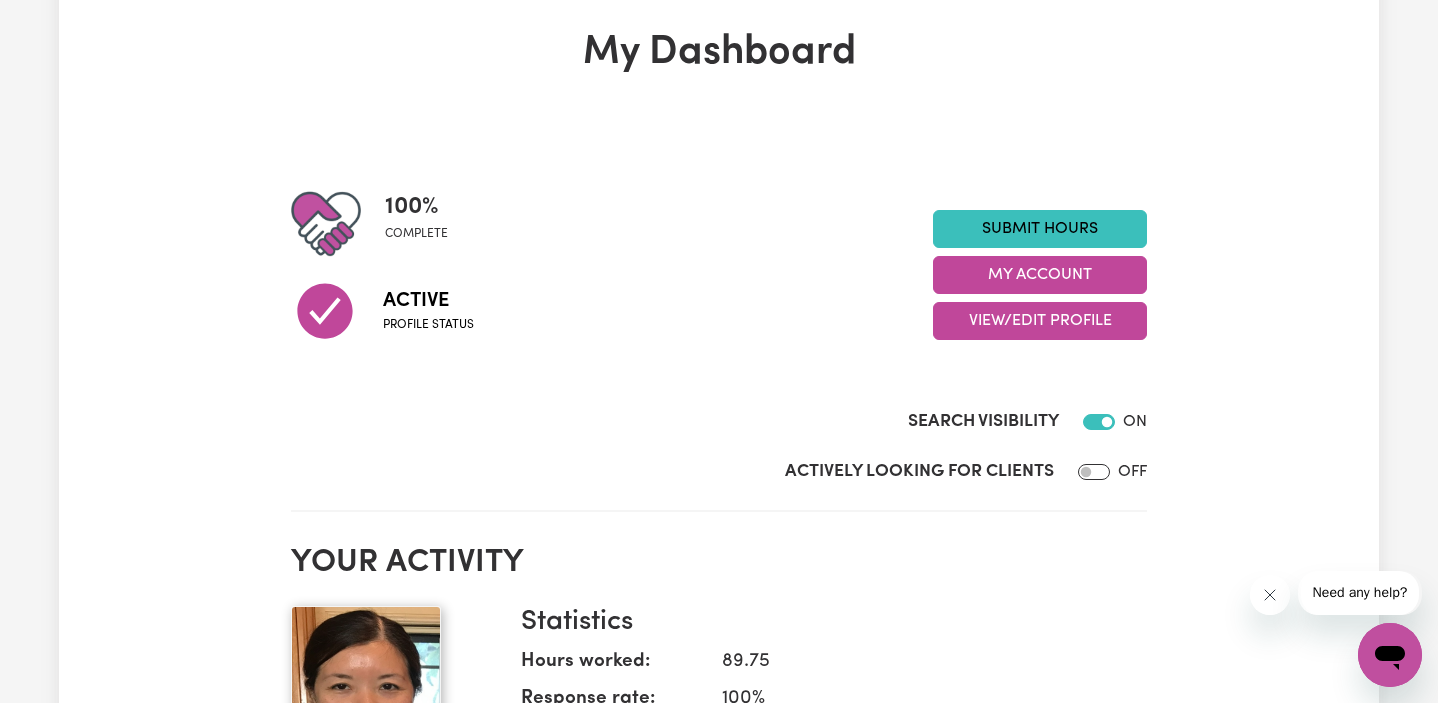 scroll, scrollTop: 0, scrollLeft: 0, axis: both 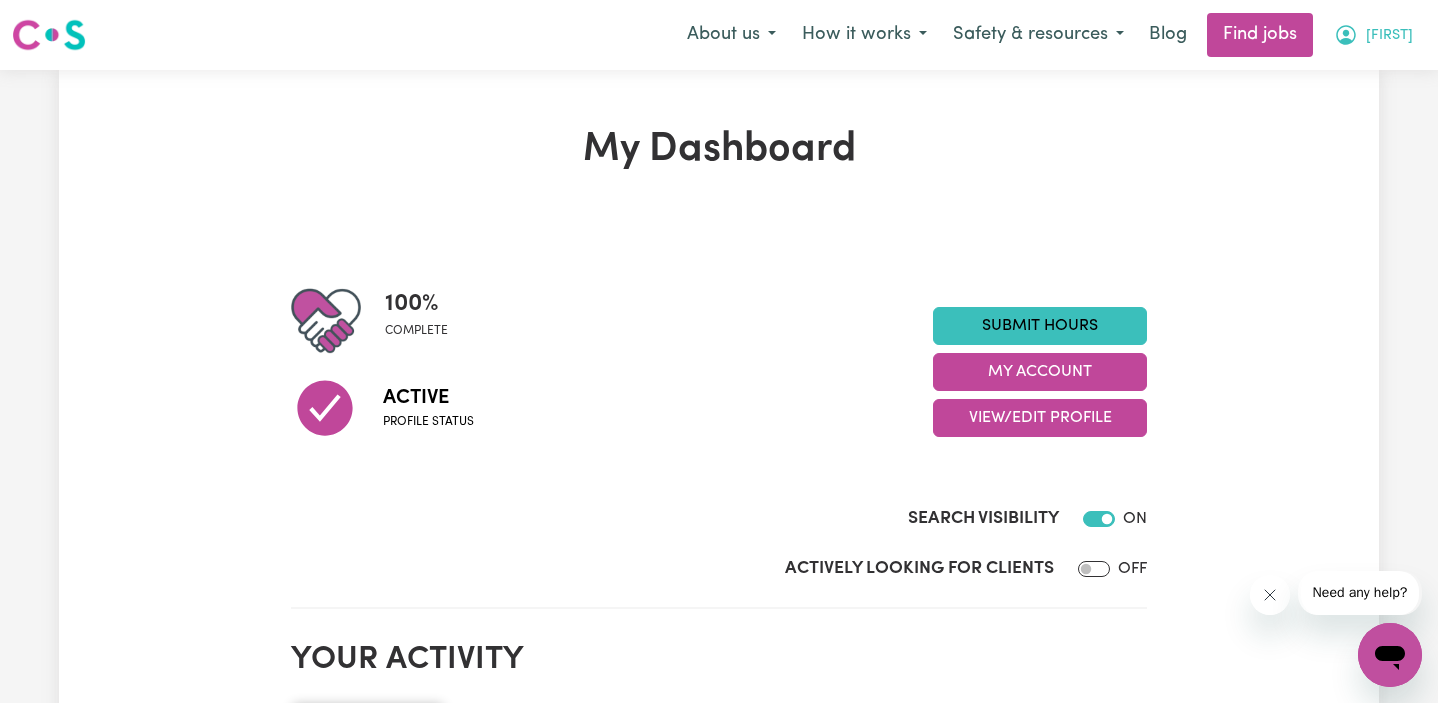 click on "[FIRST]" at bounding box center (1389, 36) 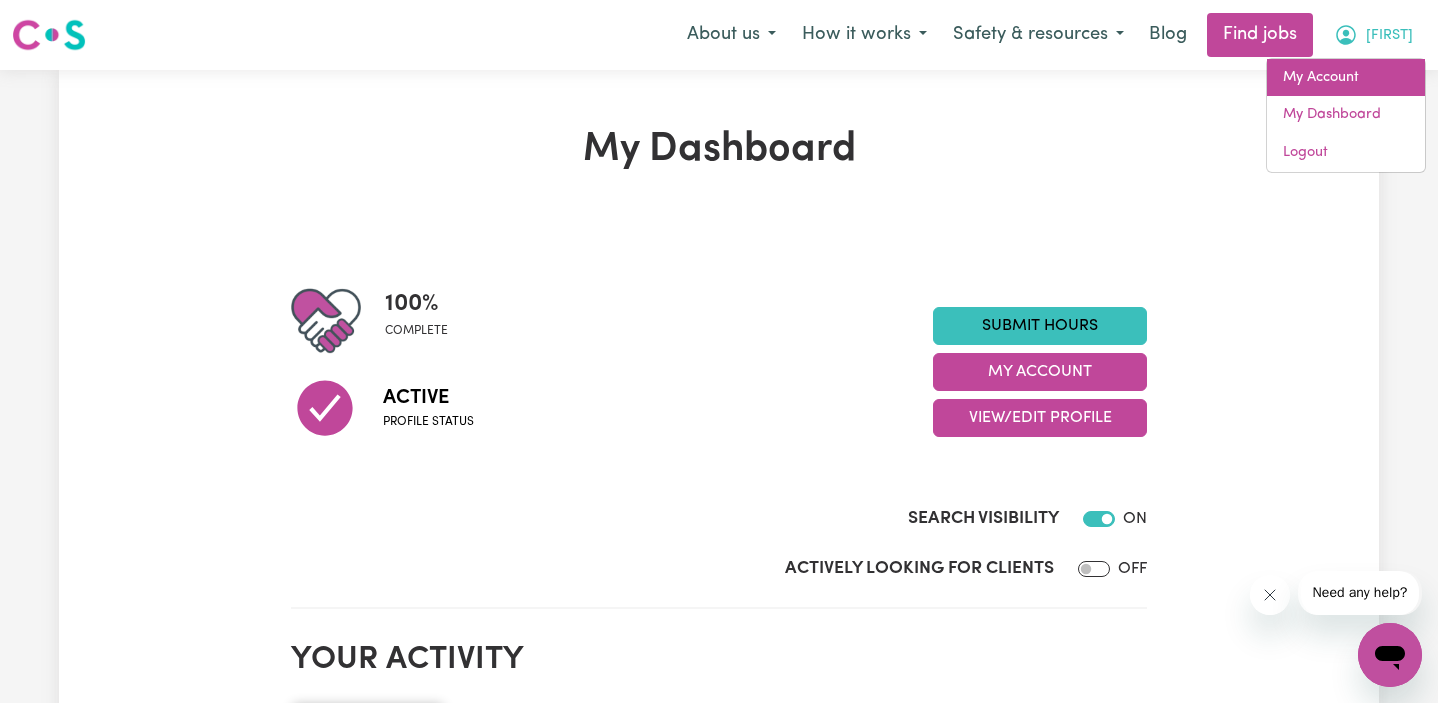 click on "My Account" at bounding box center [1346, 78] 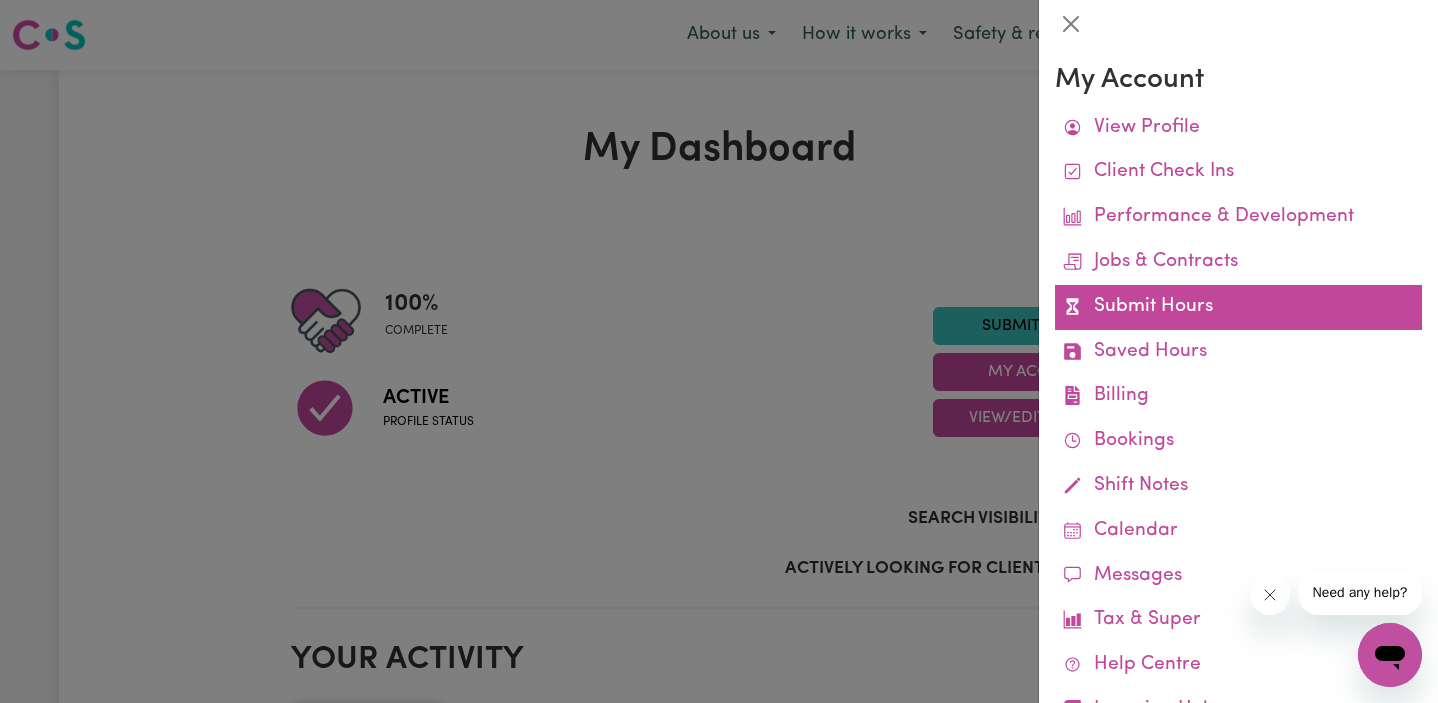 click on "Submit Hours" at bounding box center (1238, 307) 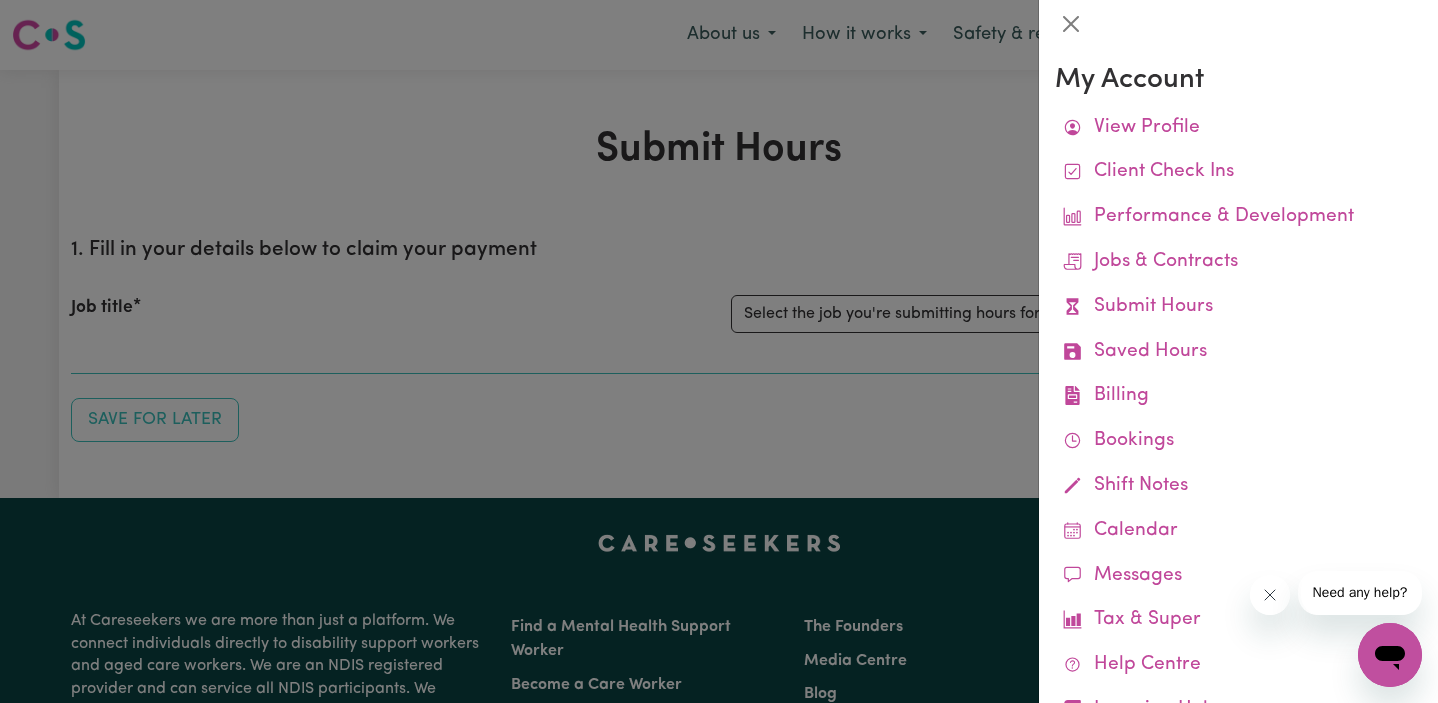 click at bounding box center (719, 351) 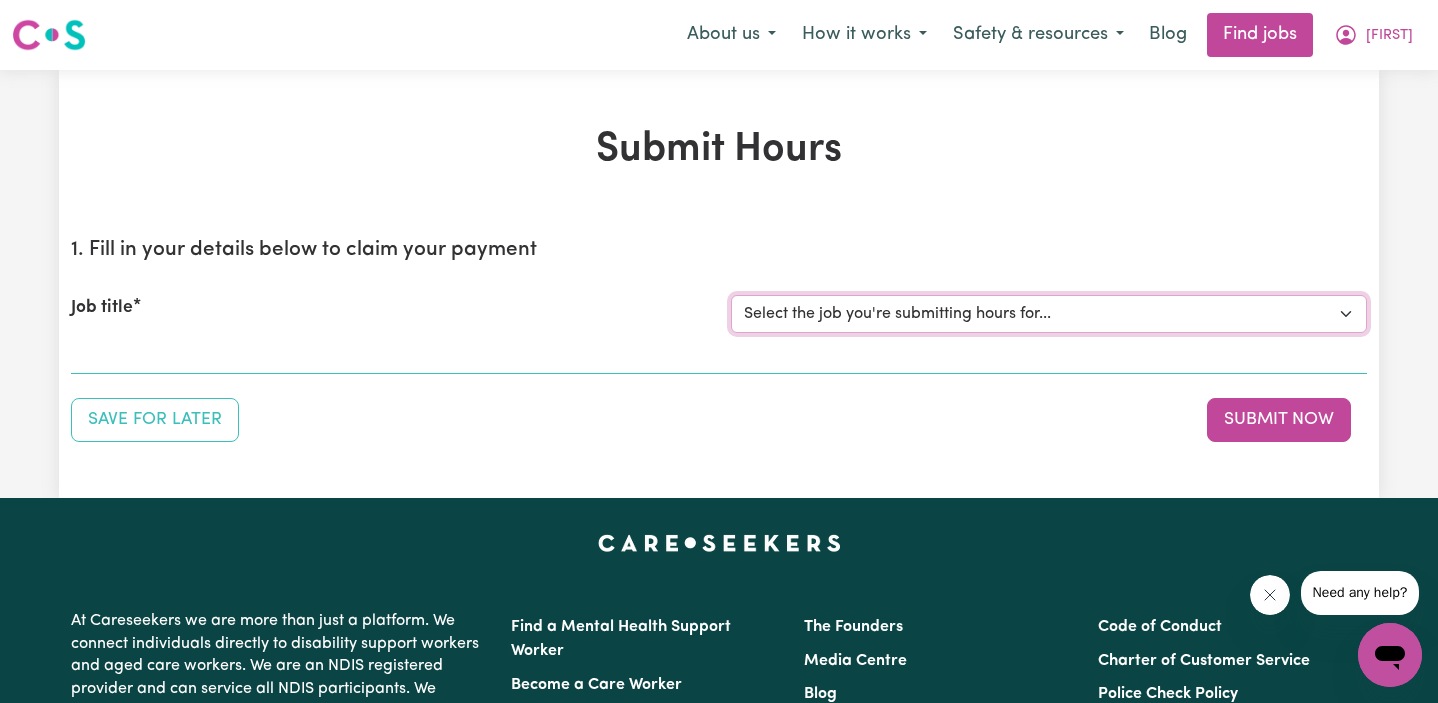 click on "Select the job you're submitting hours for... [[FIRST] [LAST]] Female Support Worker Needed In Dulwich Hill, [STATE]" at bounding box center (1049, 314) 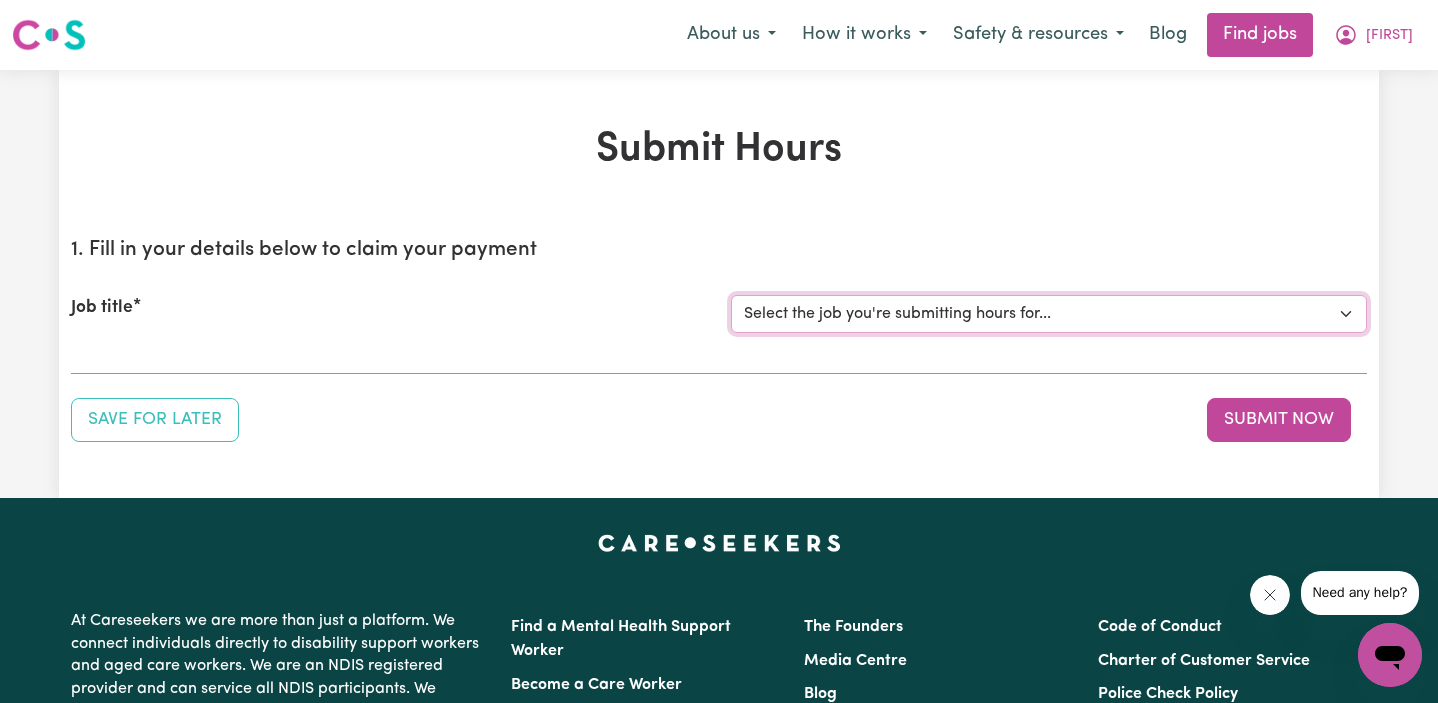 select on "14850" 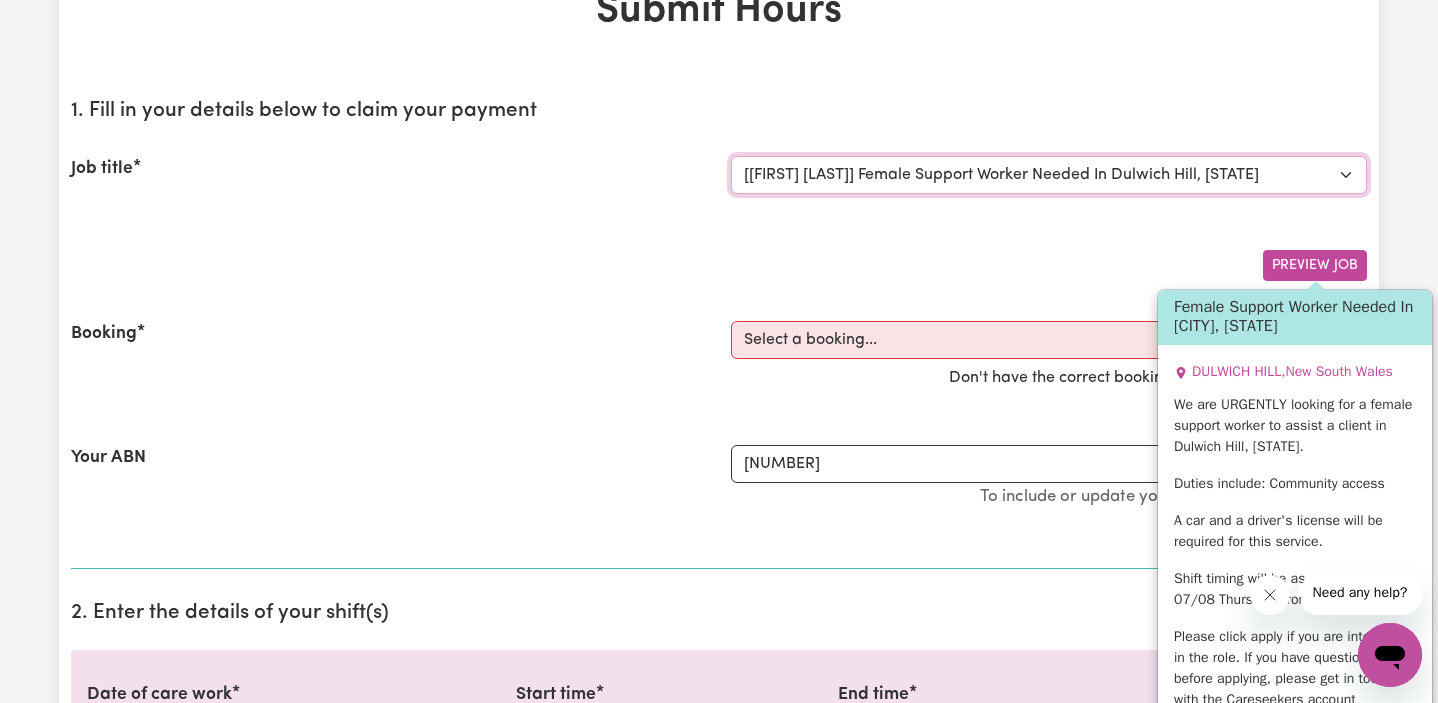 scroll, scrollTop: 0, scrollLeft: 0, axis: both 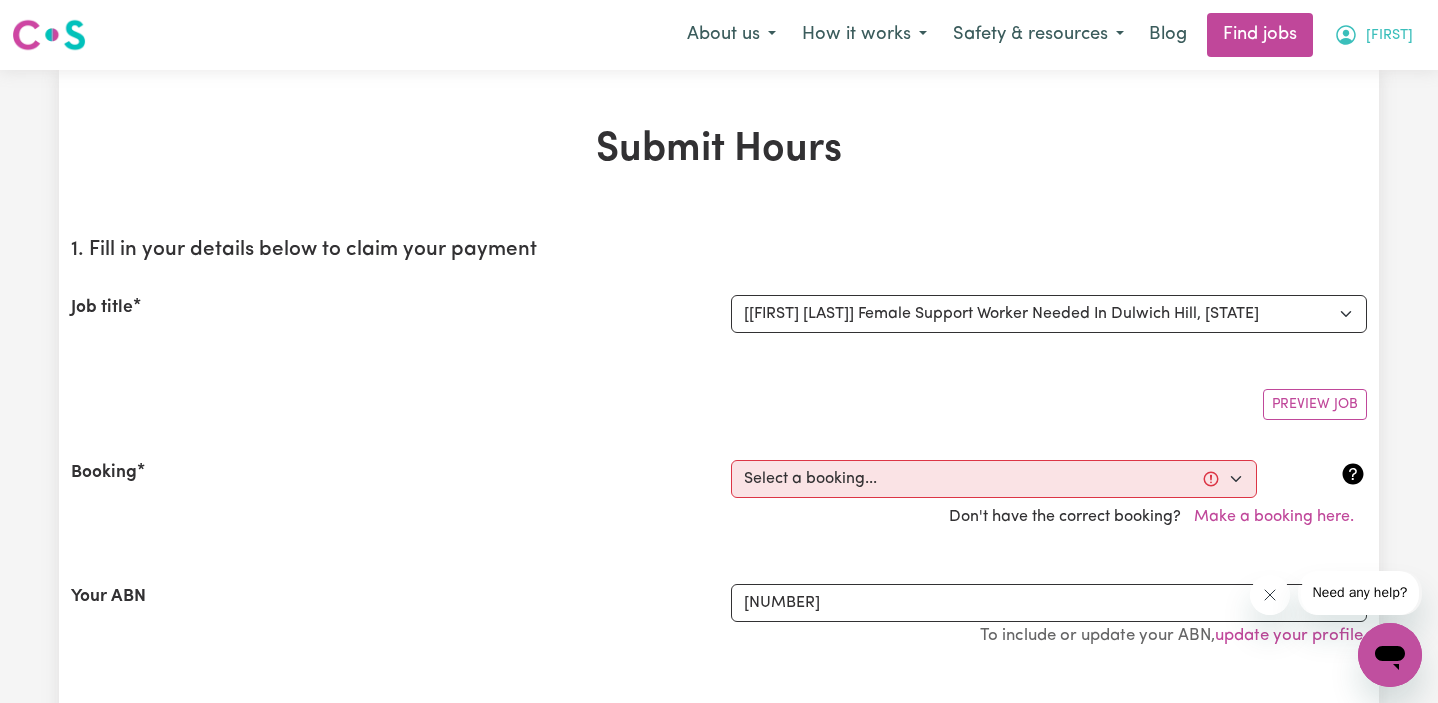 click on "[FIRST]" at bounding box center [1389, 36] 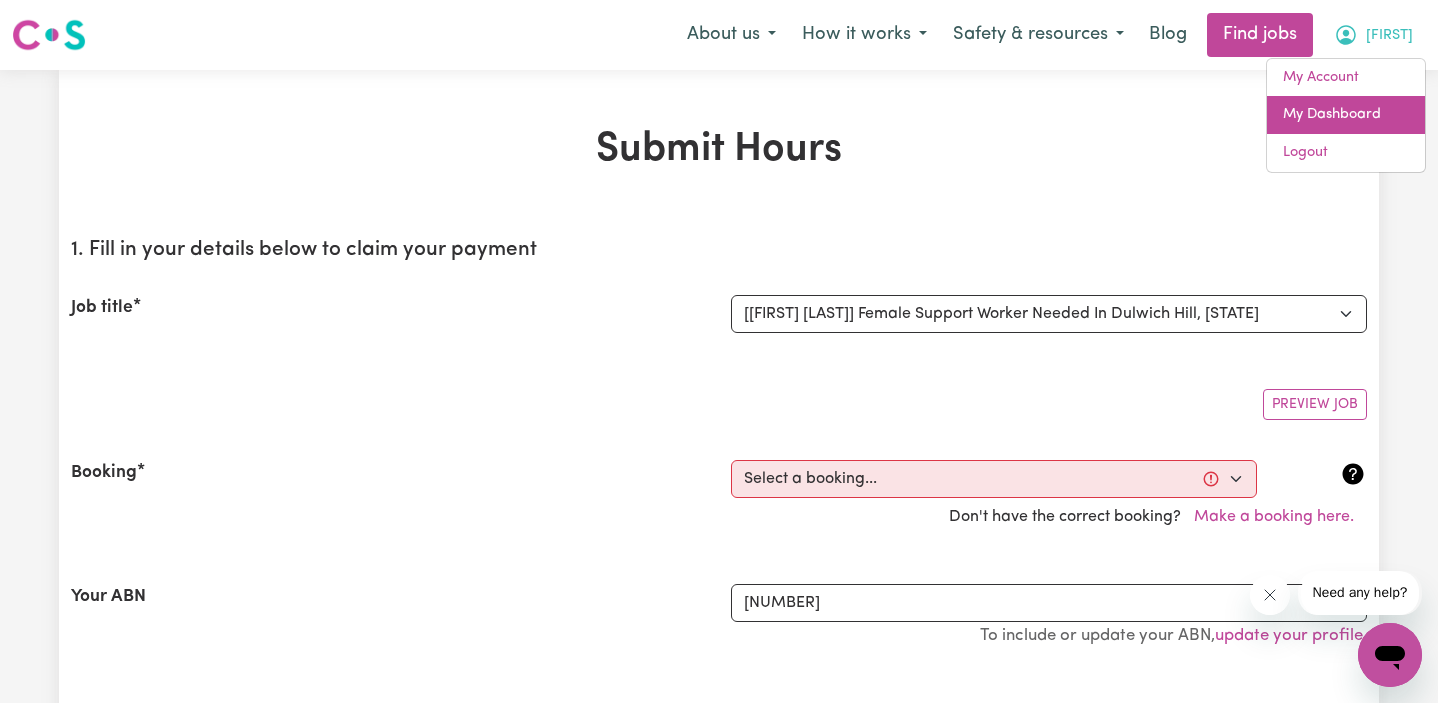 click on "My Dashboard" at bounding box center [1346, 115] 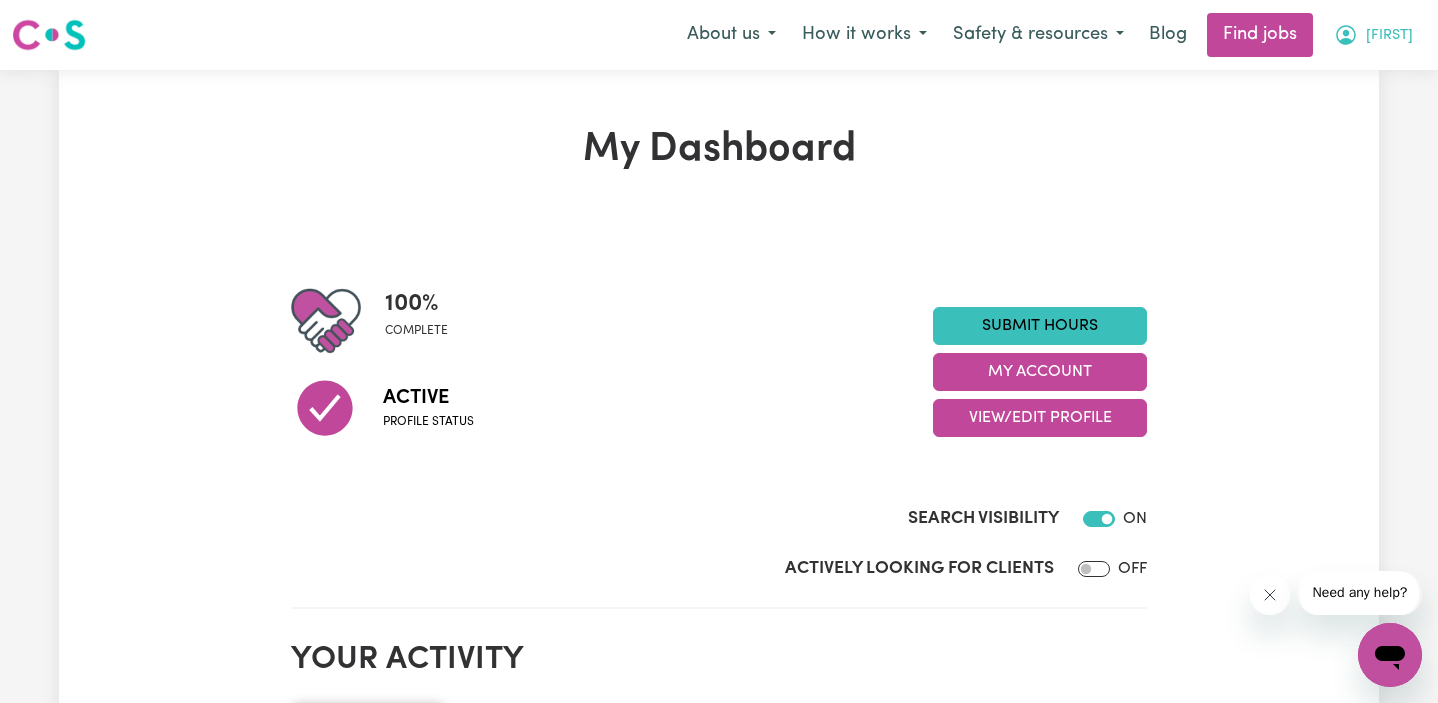 click 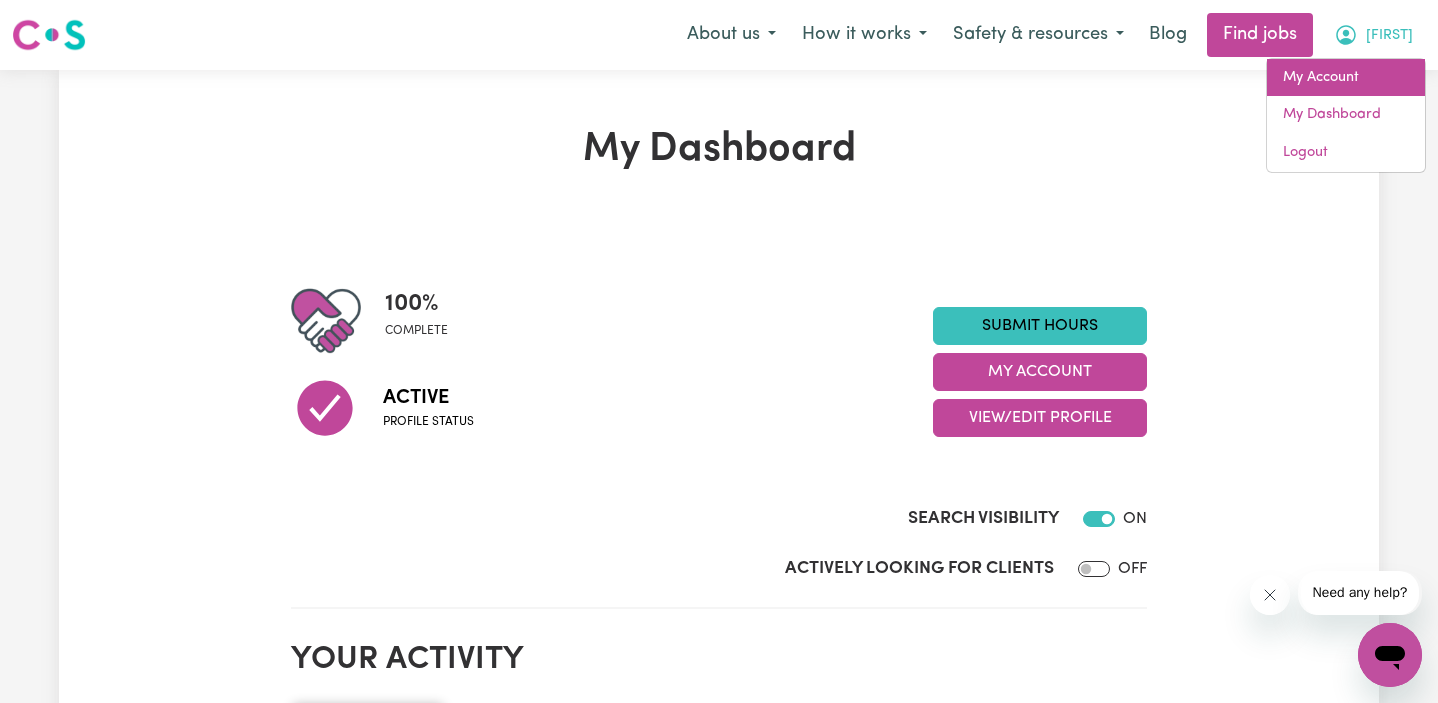 click on "My Account" at bounding box center (1346, 78) 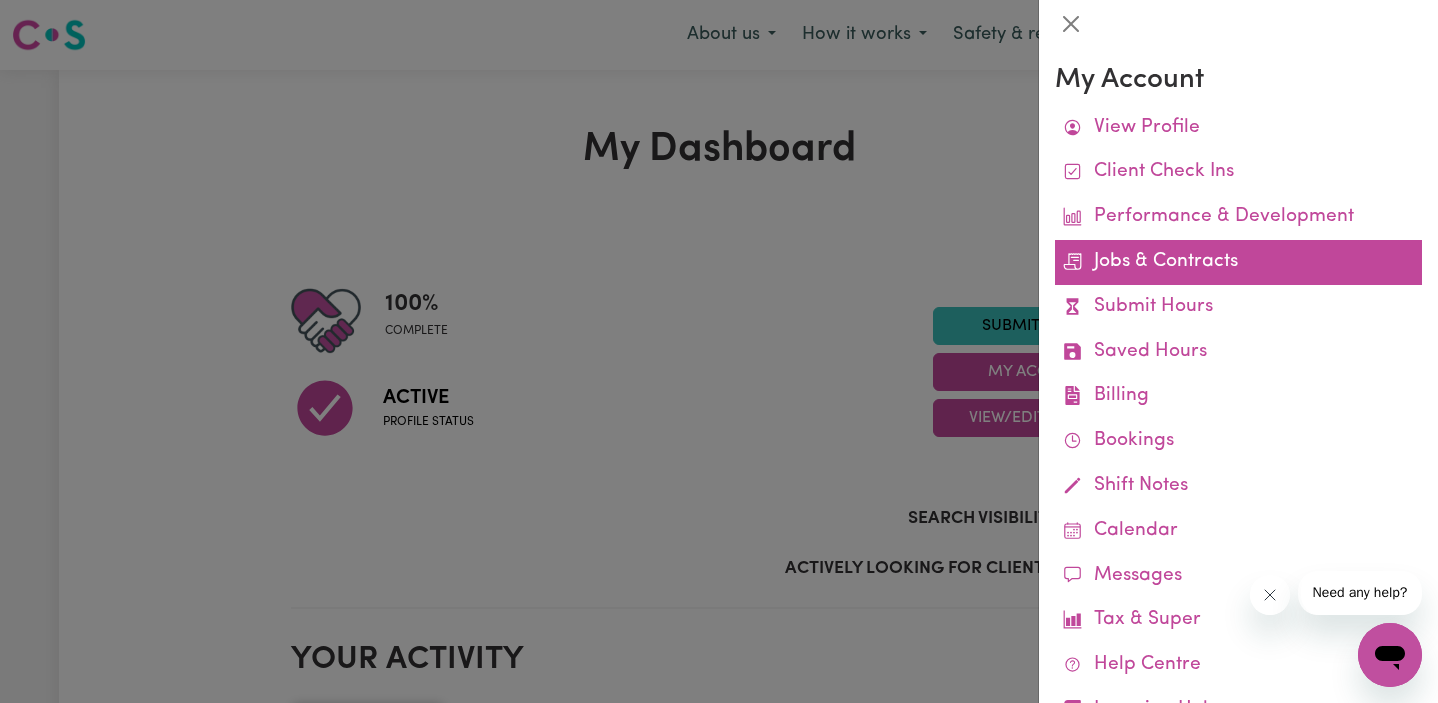 click on "Jobs & Contracts" at bounding box center (1238, 262) 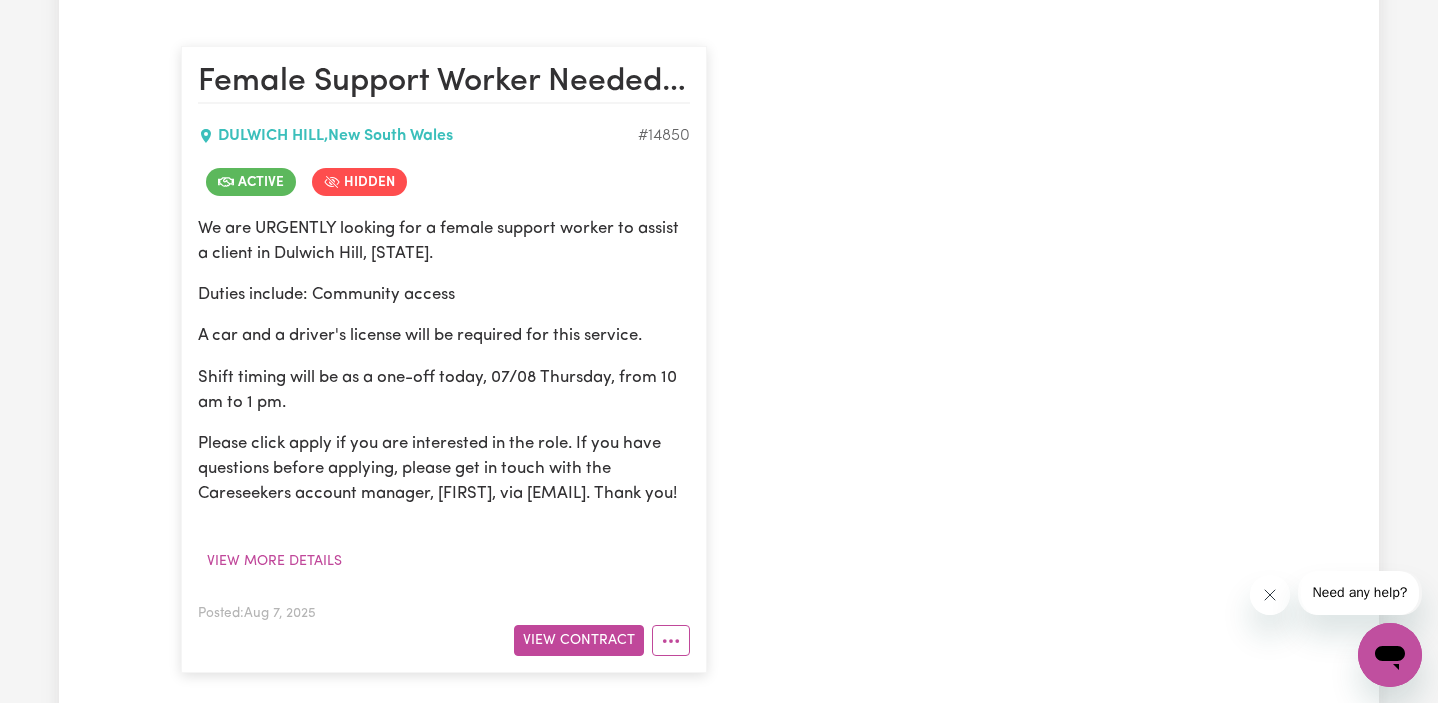 scroll, scrollTop: 0, scrollLeft: 0, axis: both 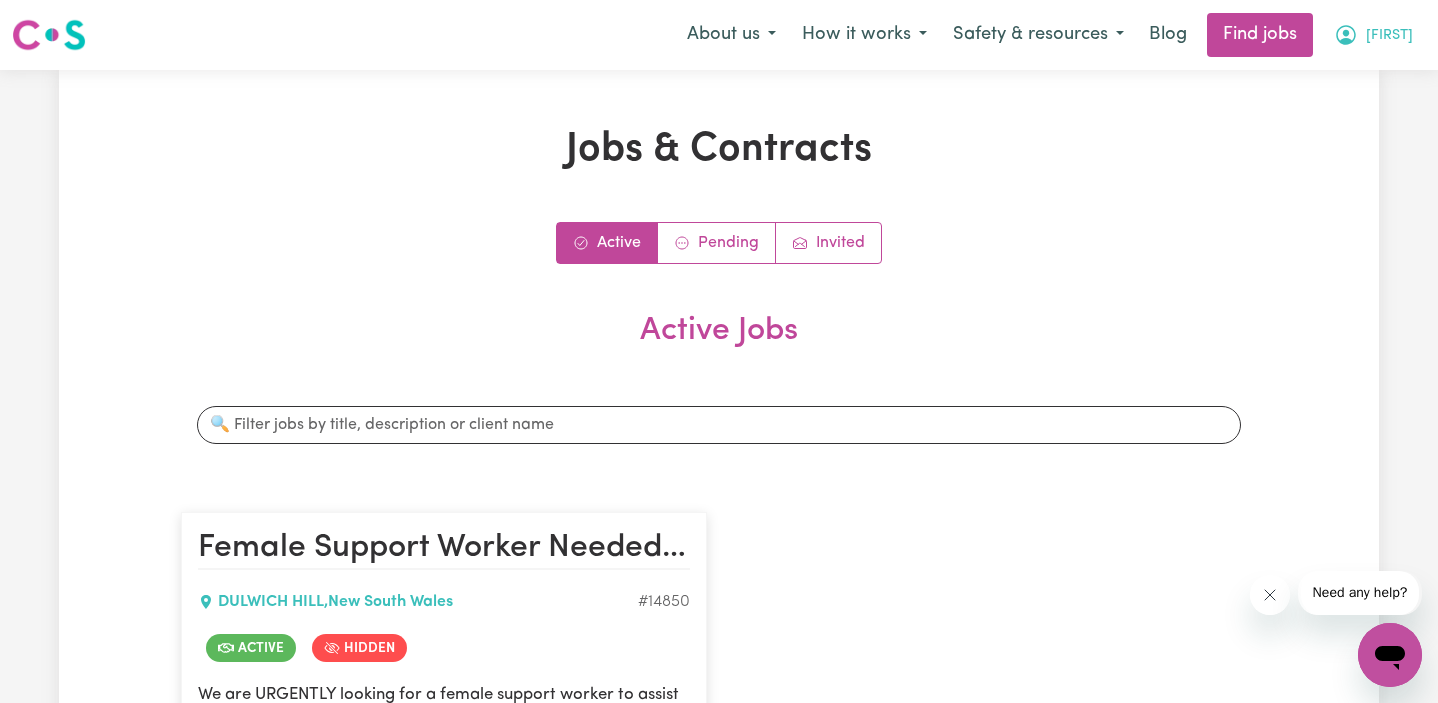 click on "[FIRST]" at bounding box center (1389, 36) 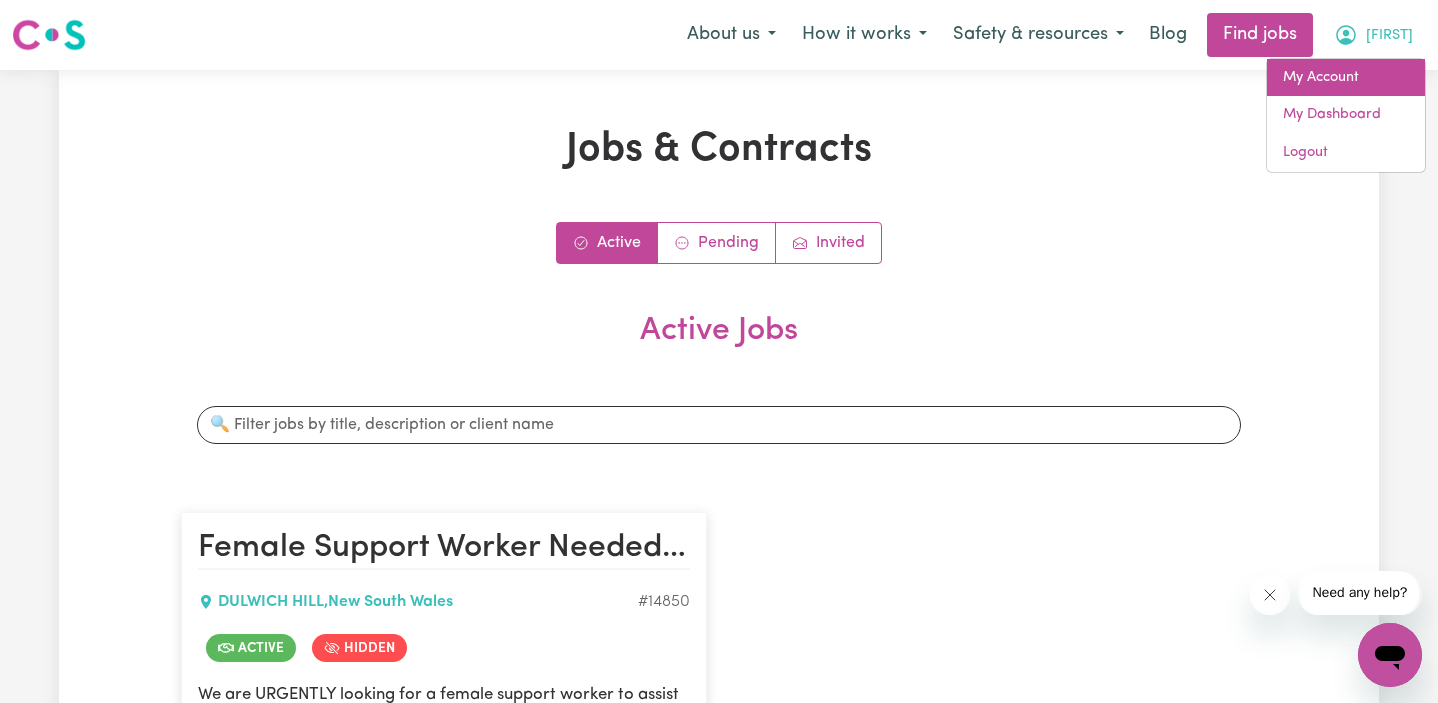 click on "My Account" at bounding box center [1346, 78] 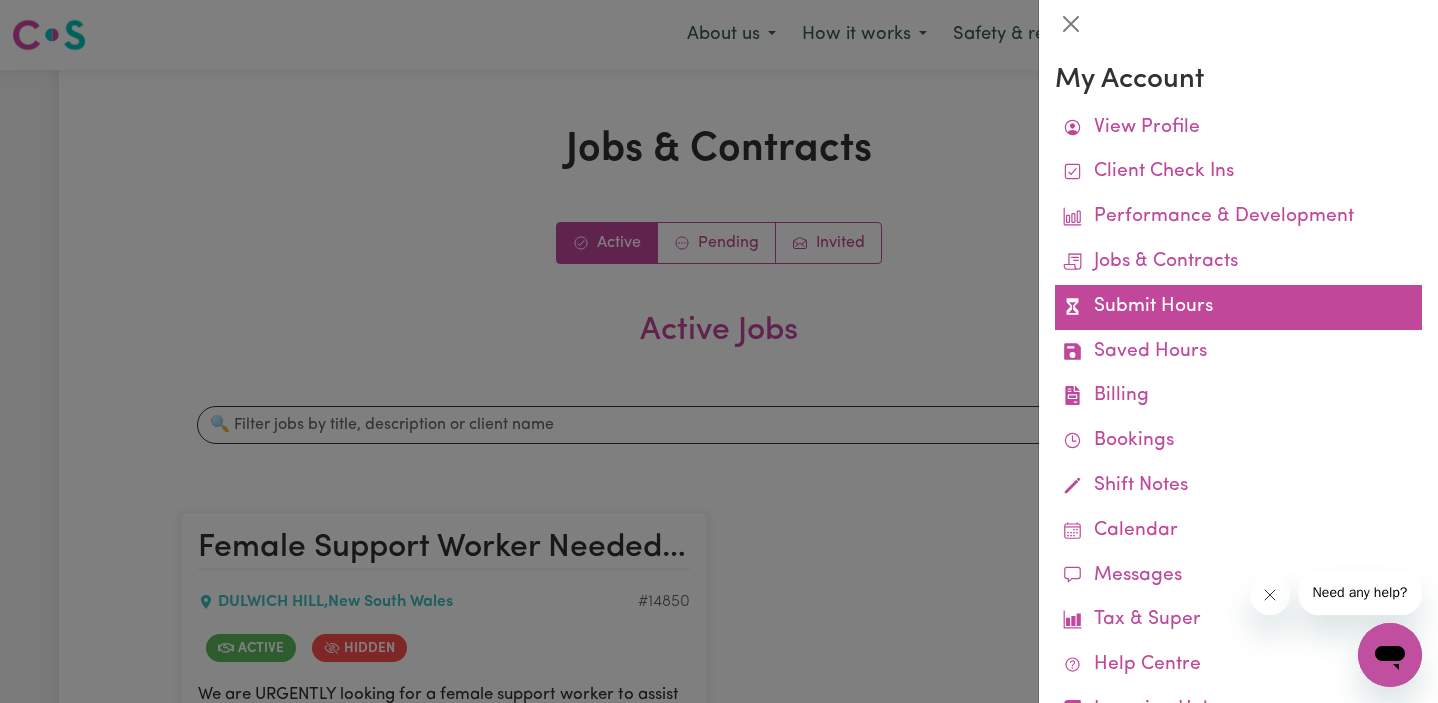 click on "Submit Hours" at bounding box center [1238, 307] 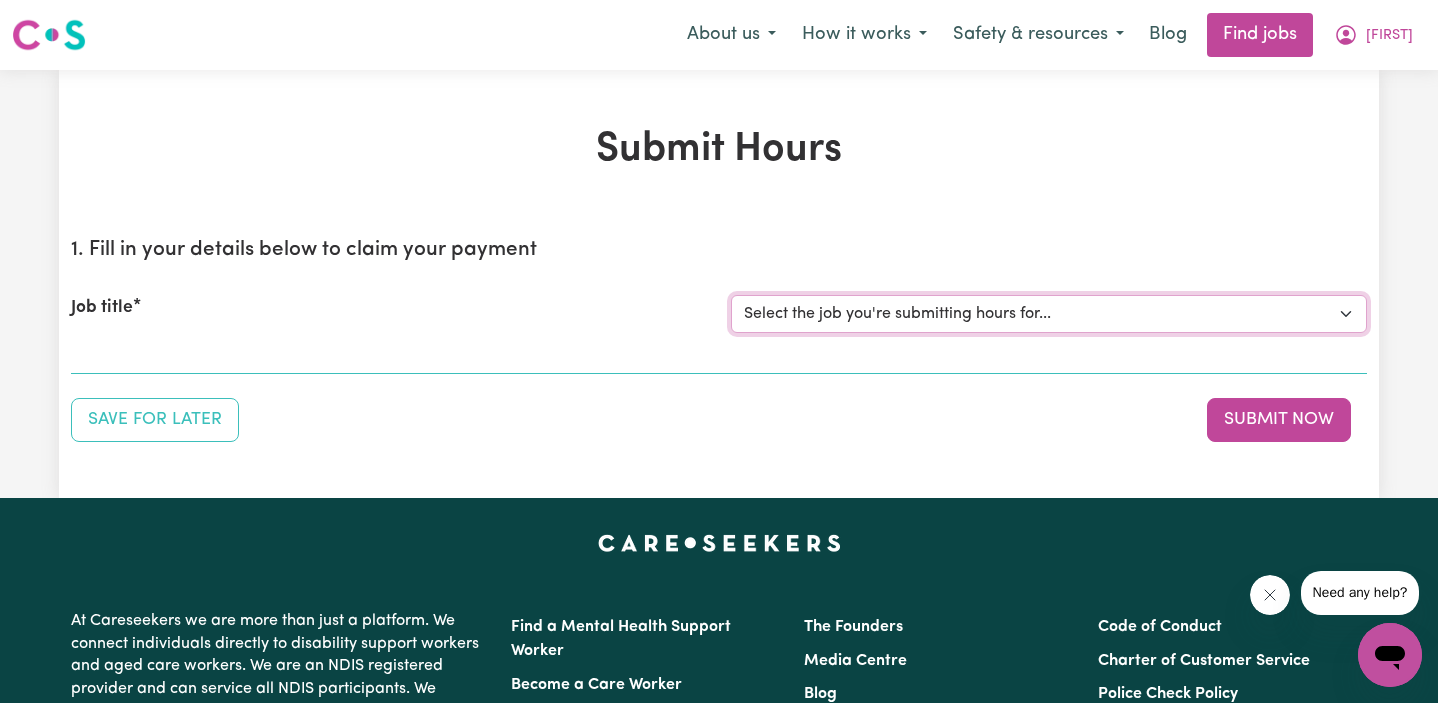 click on "Select the job you're submitting hours for... [[FIRST] [LAST]] Female Support Worker Needed In Dulwich Hill, [STATE]" at bounding box center [1049, 314] 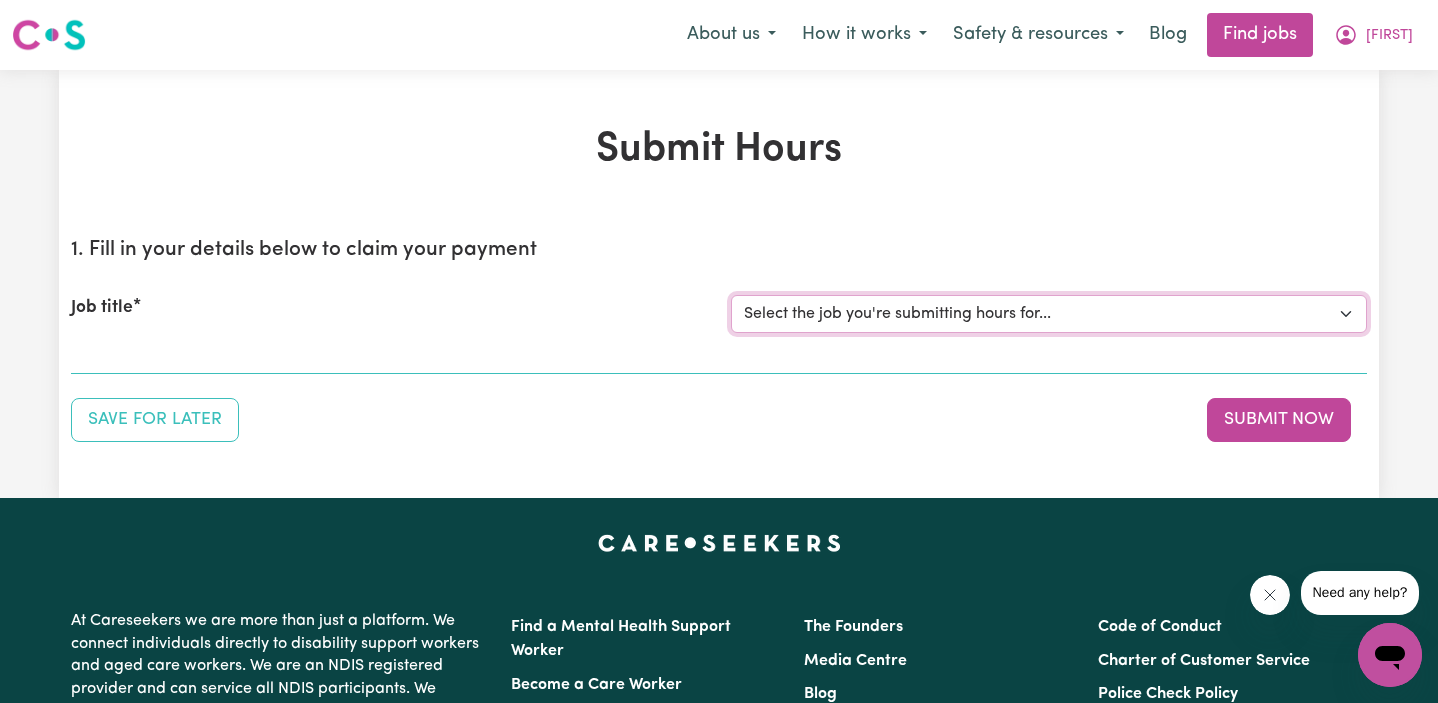 select on "14850" 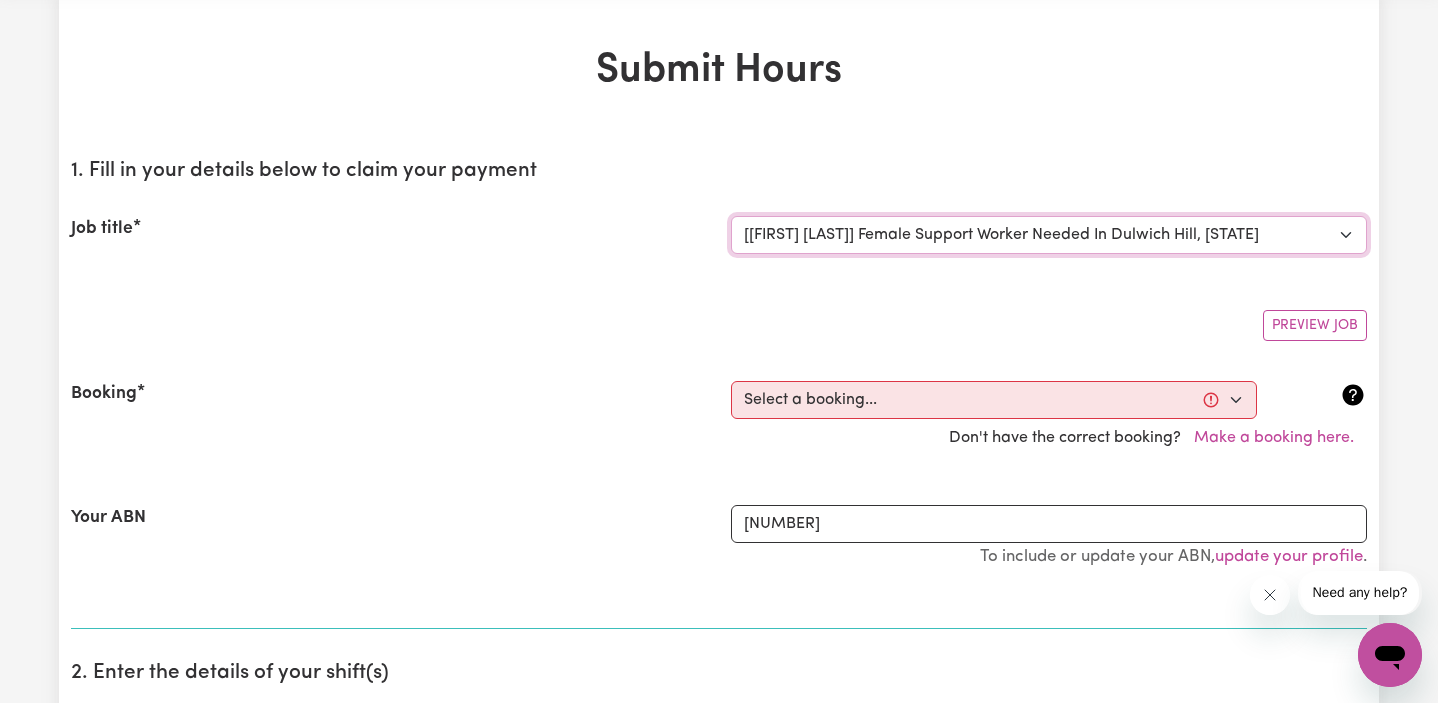 scroll, scrollTop: 83, scrollLeft: 0, axis: vertical 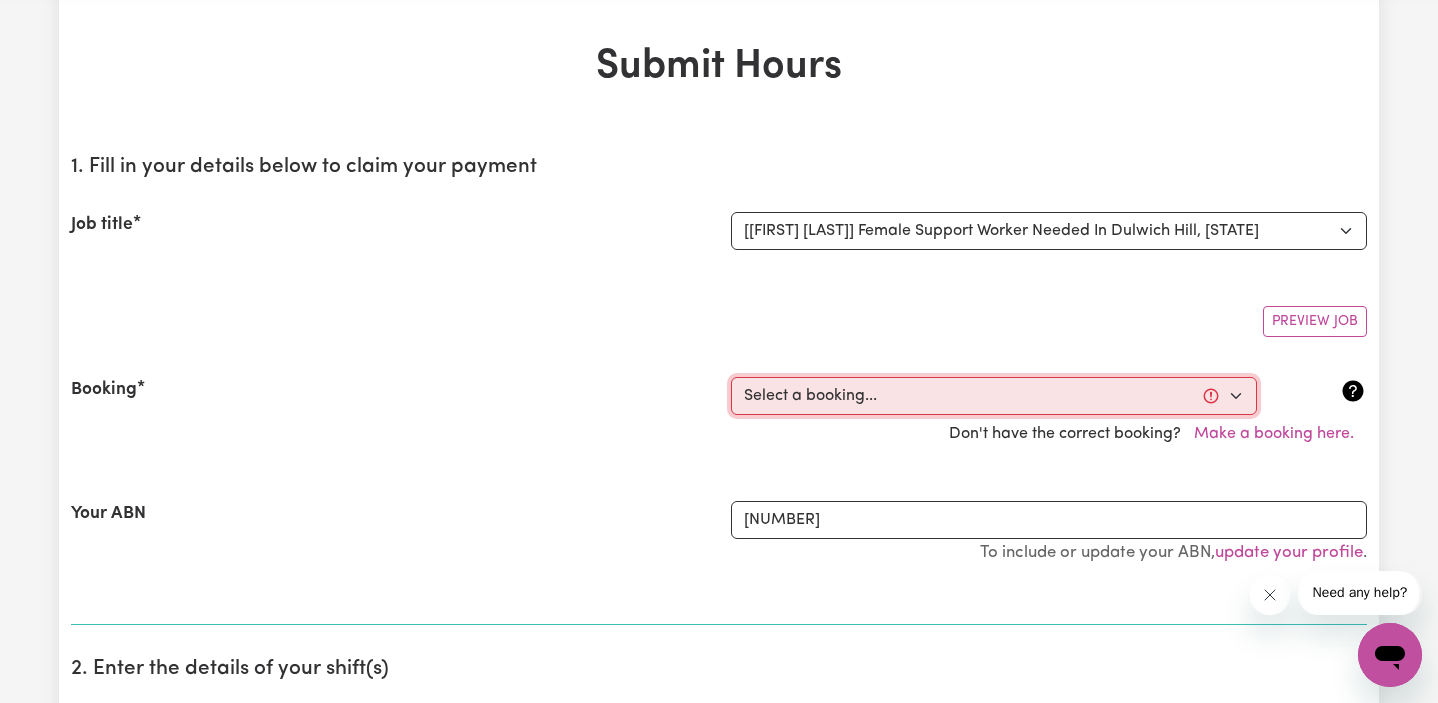 click on "Select a booking... Thu, [DATE] - [TIME] to [TIME] (ONE-OFF)" at bounding box center (994, 396) 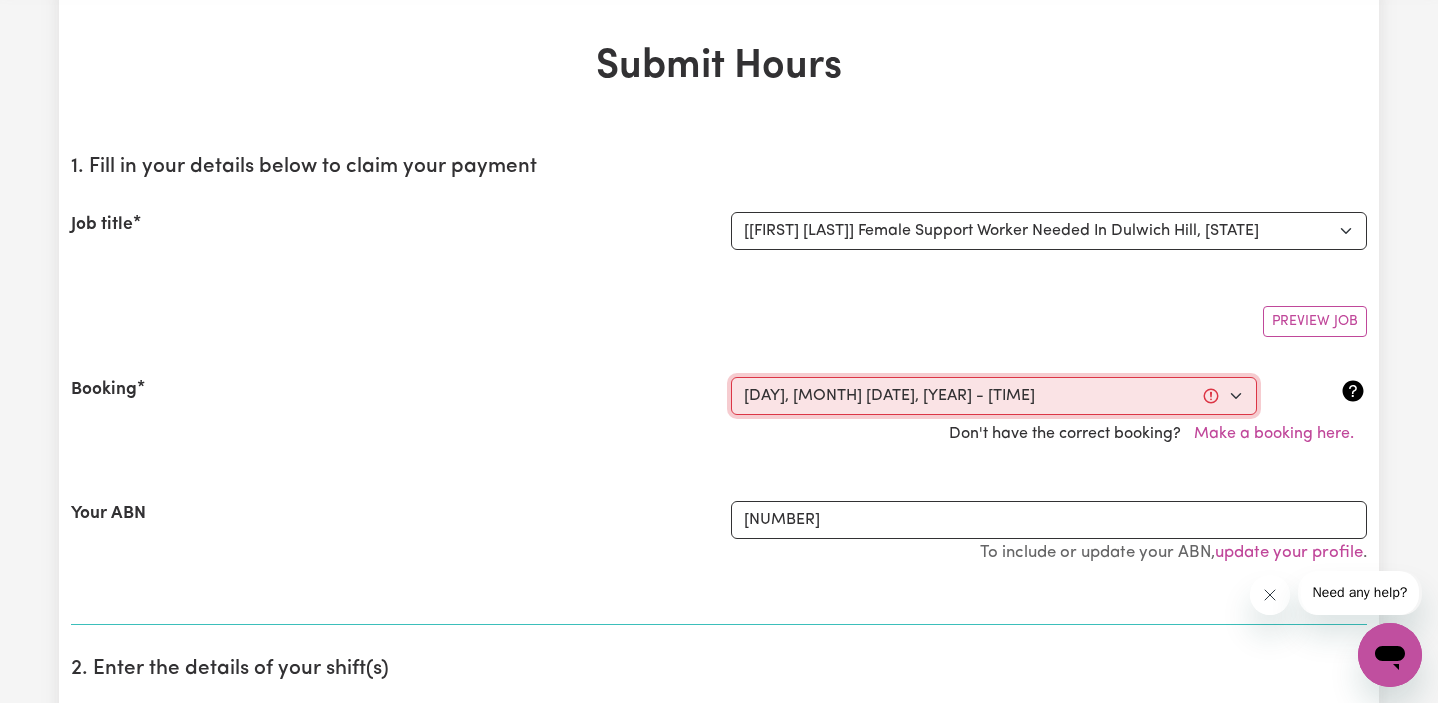 type on "2025-08-07" 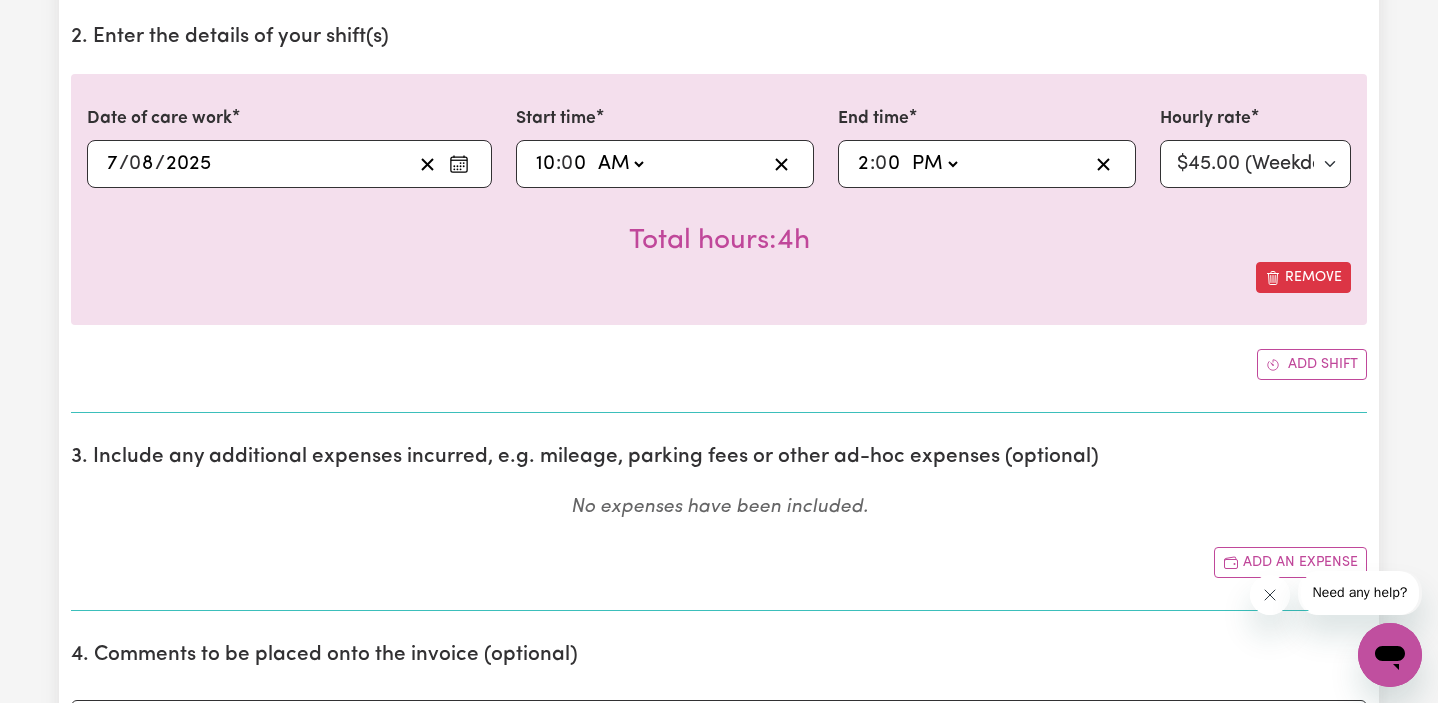 scroll, scrollTop: 718, scrollLeft: 0, axis: vertical 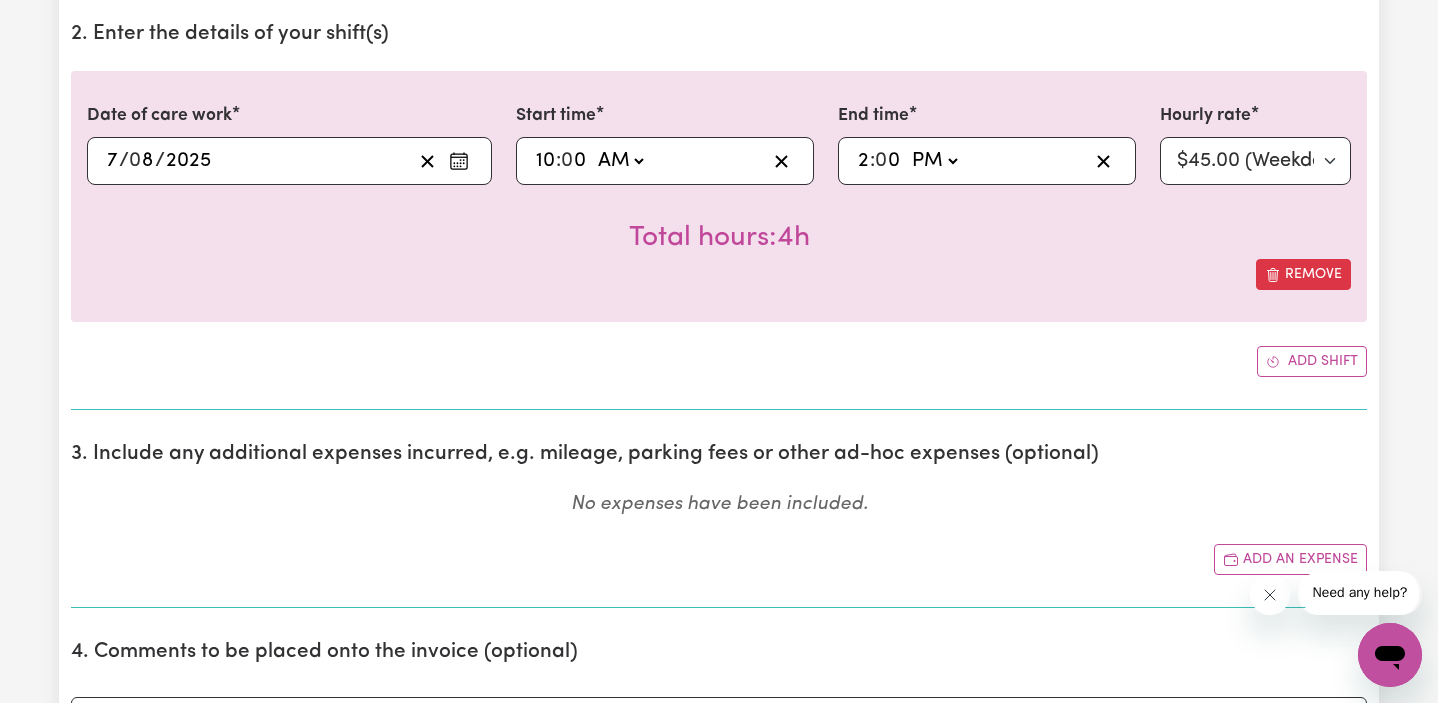 click on "AM PM" 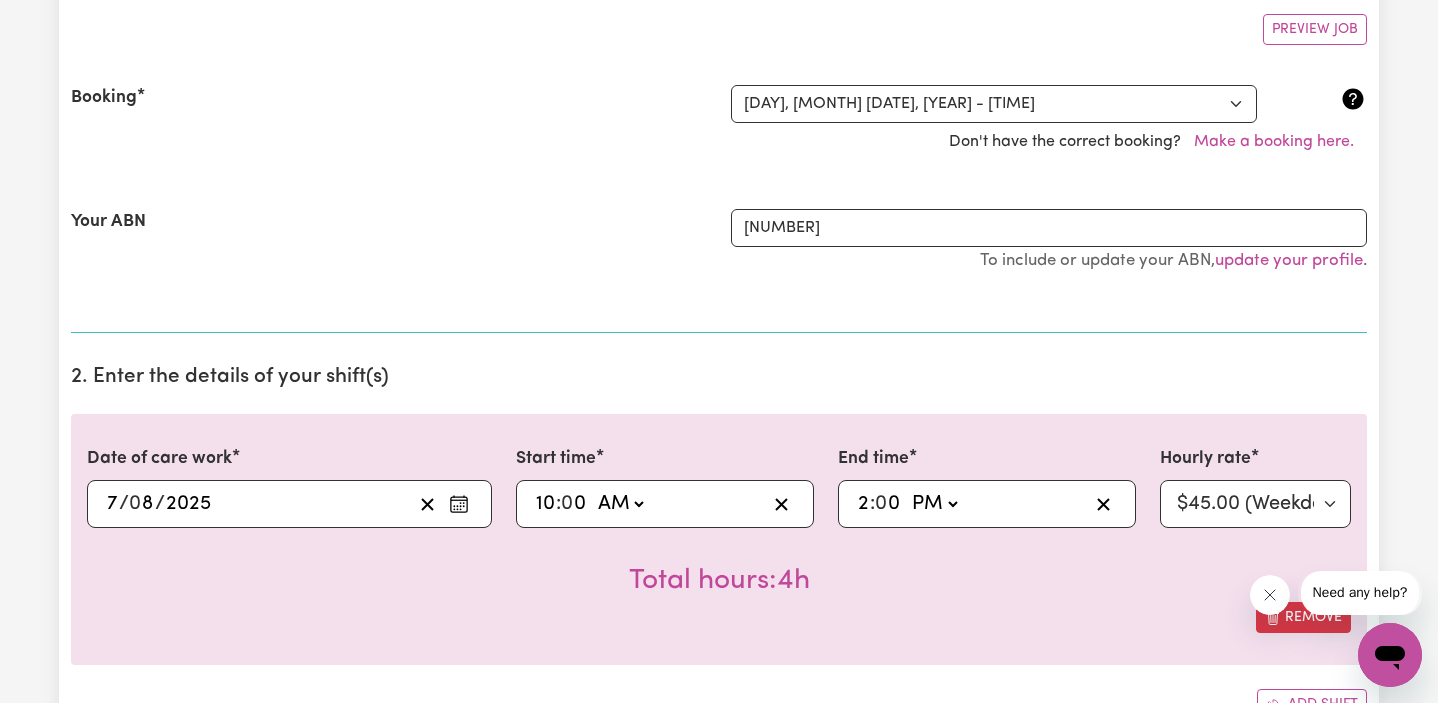 scroll, scrollTop: 367, scrollLeft: 0, axis: vertical 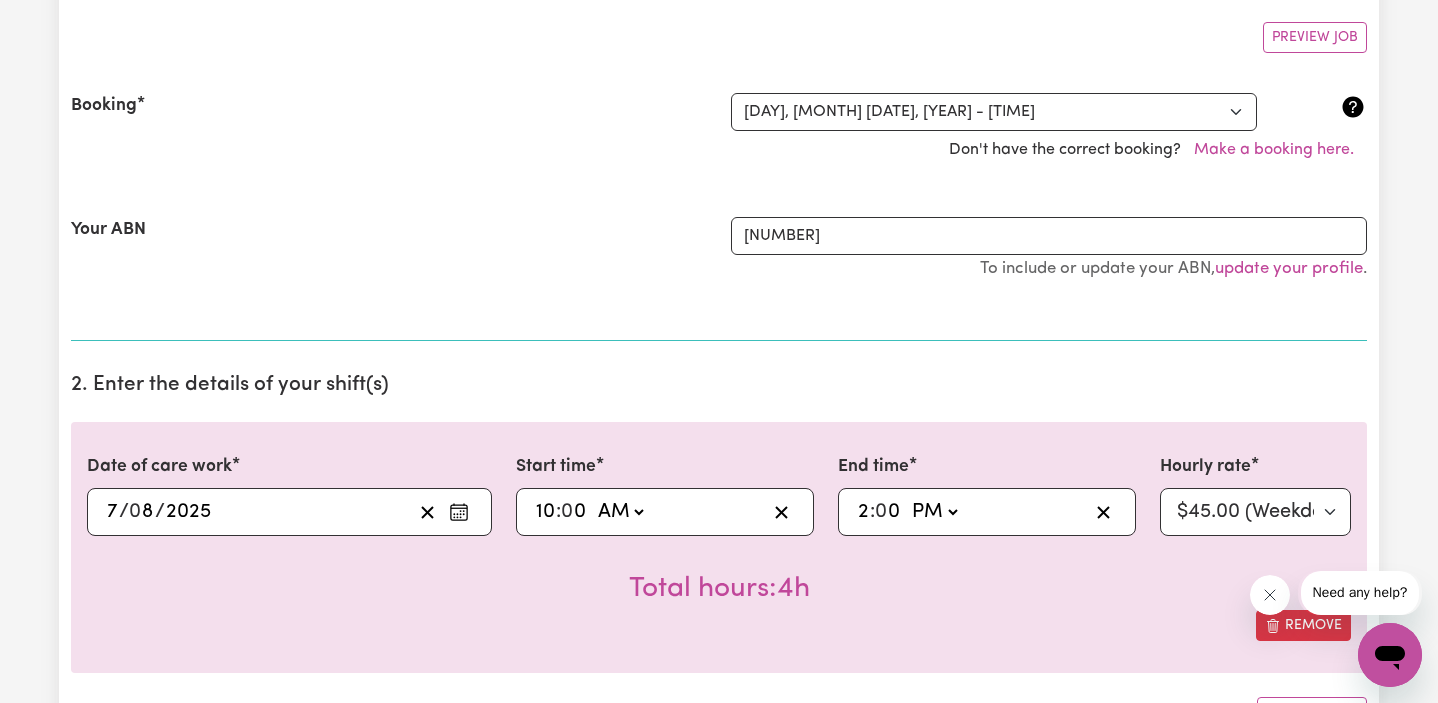 type on "01:00" 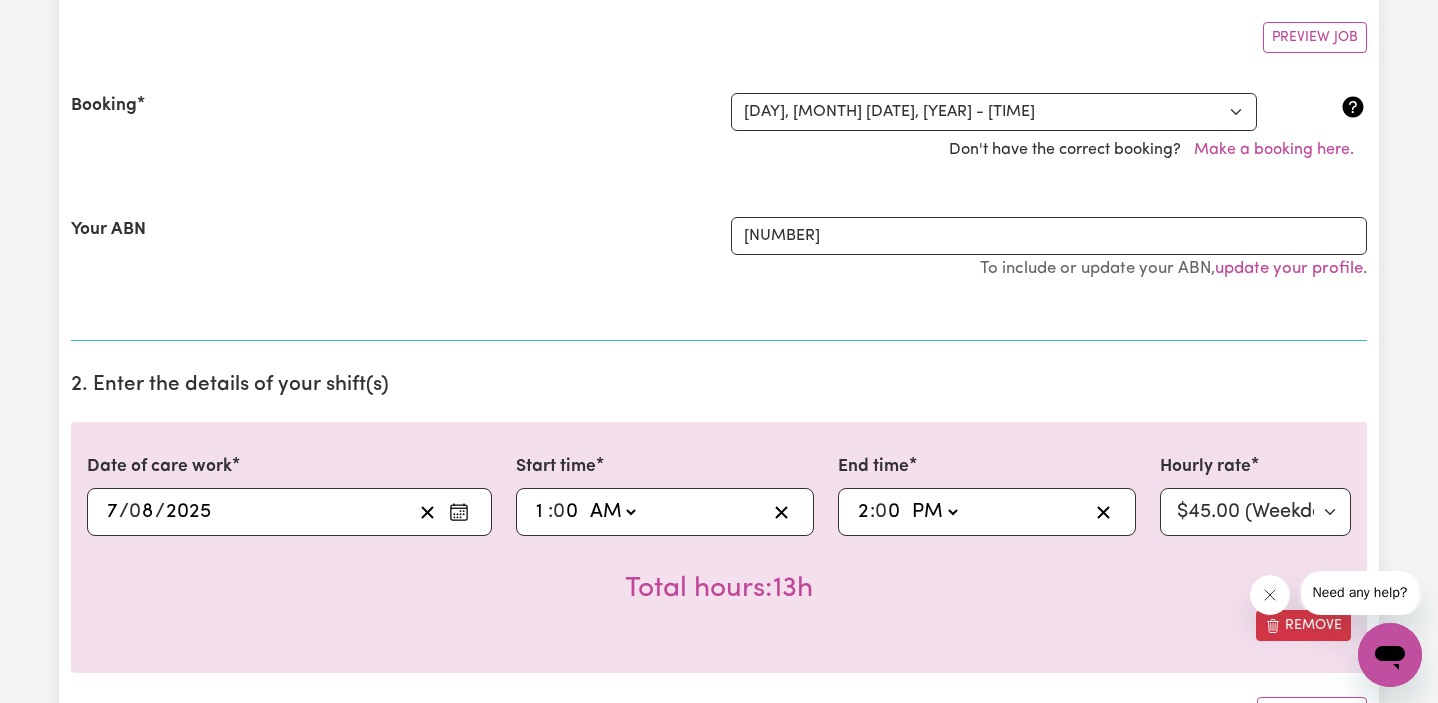 type on "1" 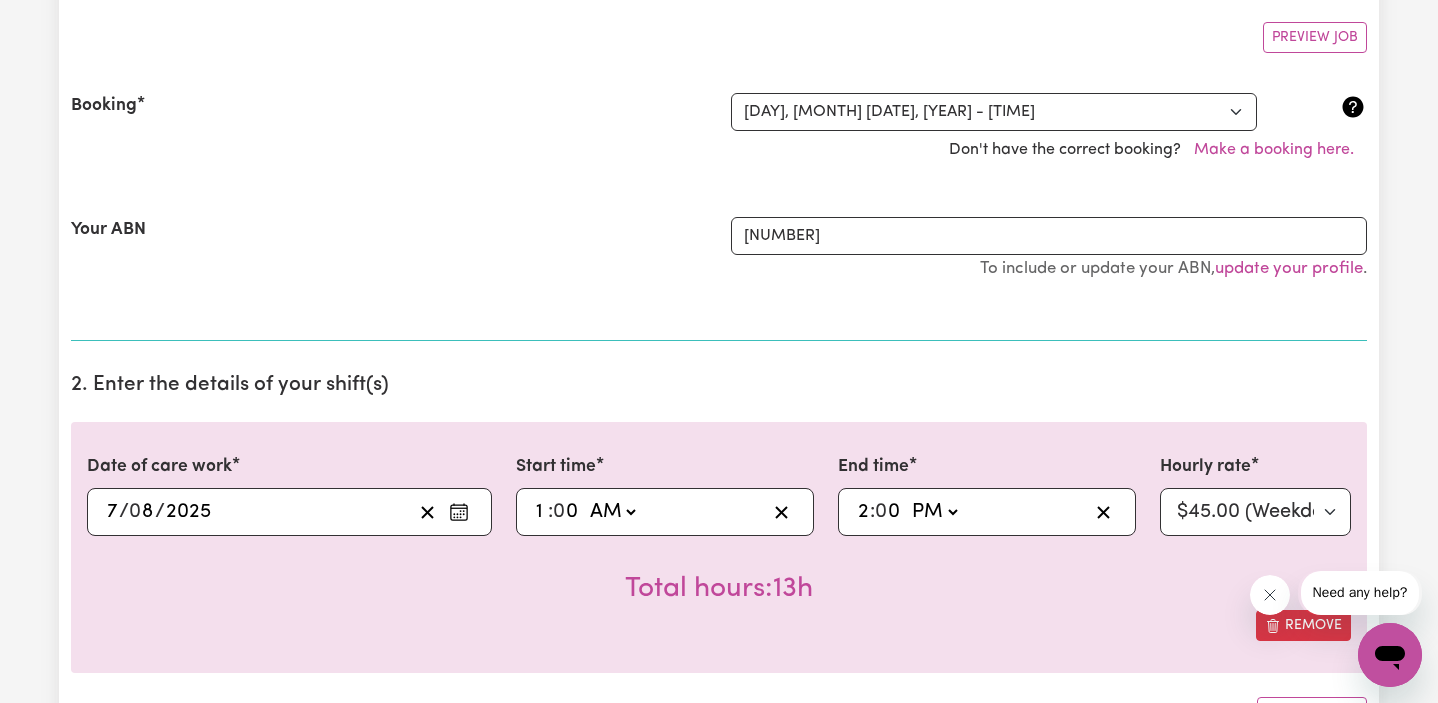 select on "pm" 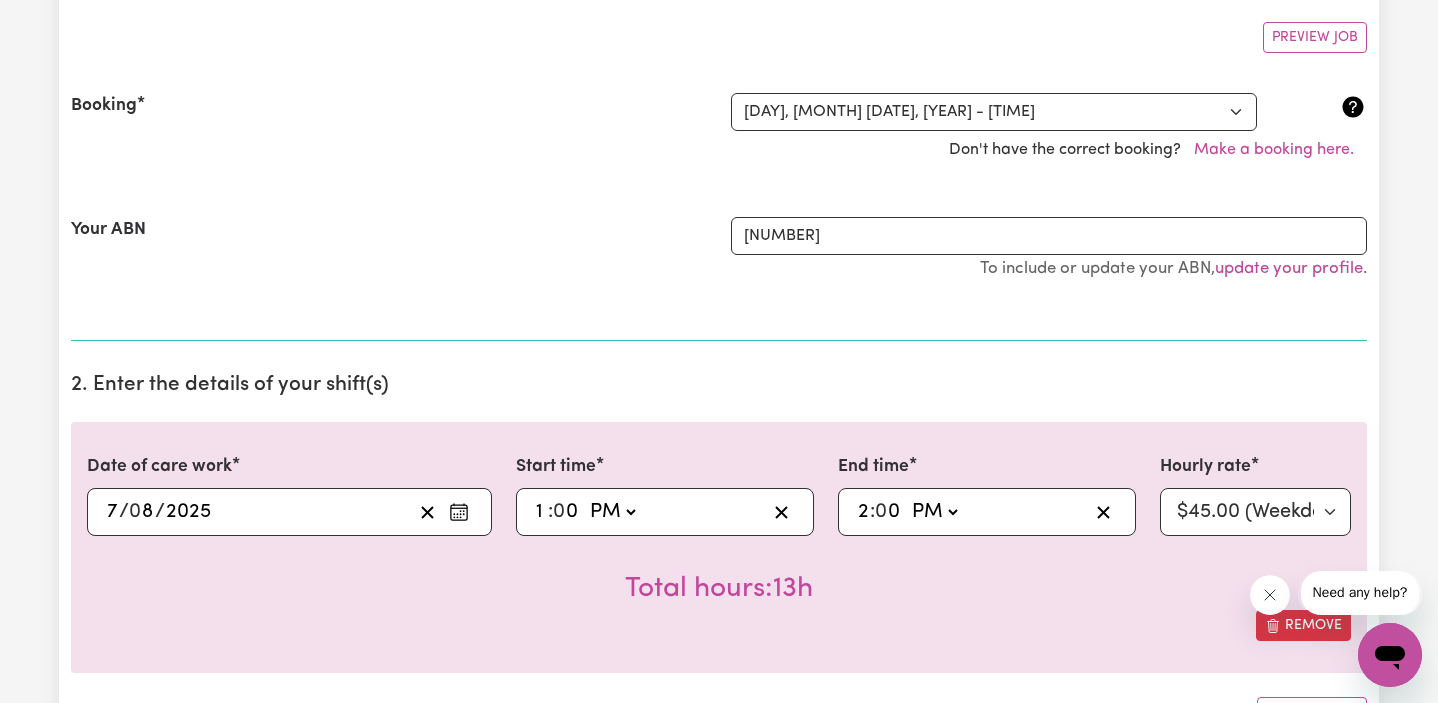 type on "13:00" 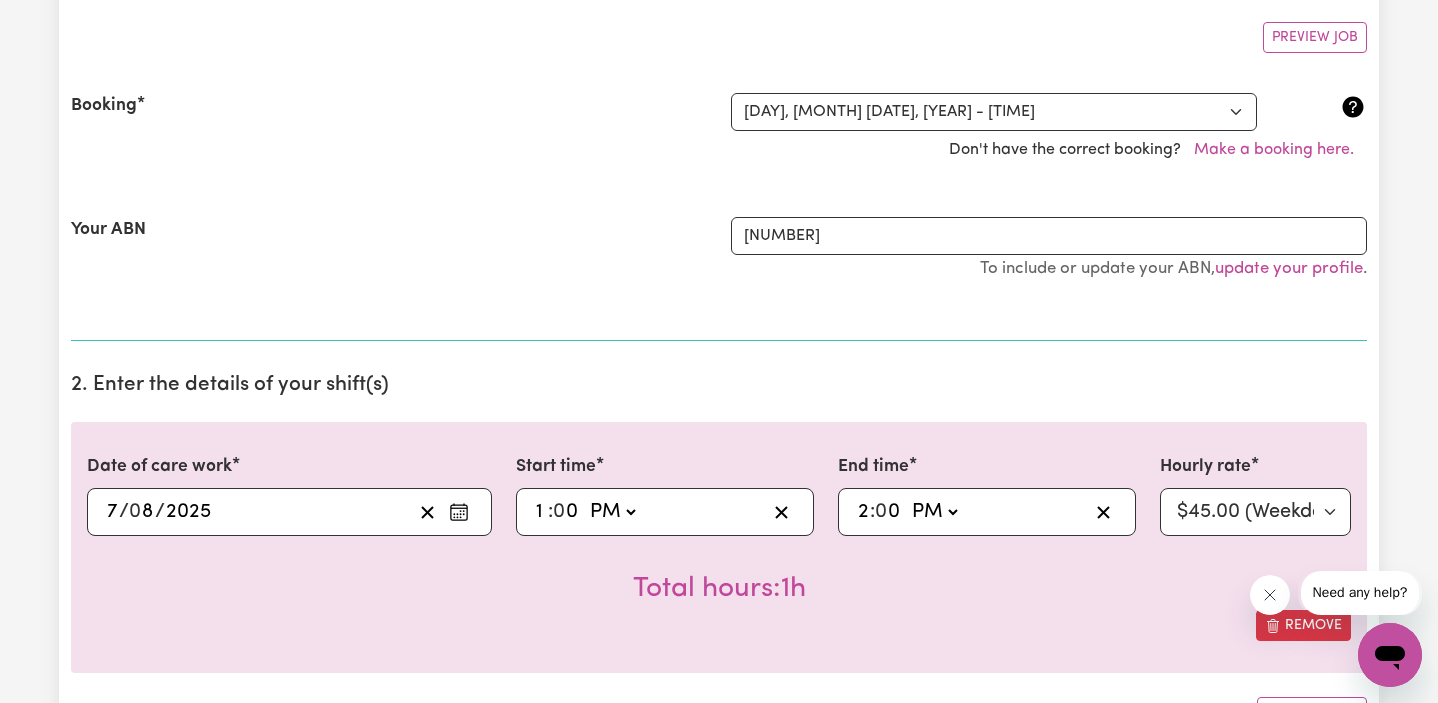 click on "0" 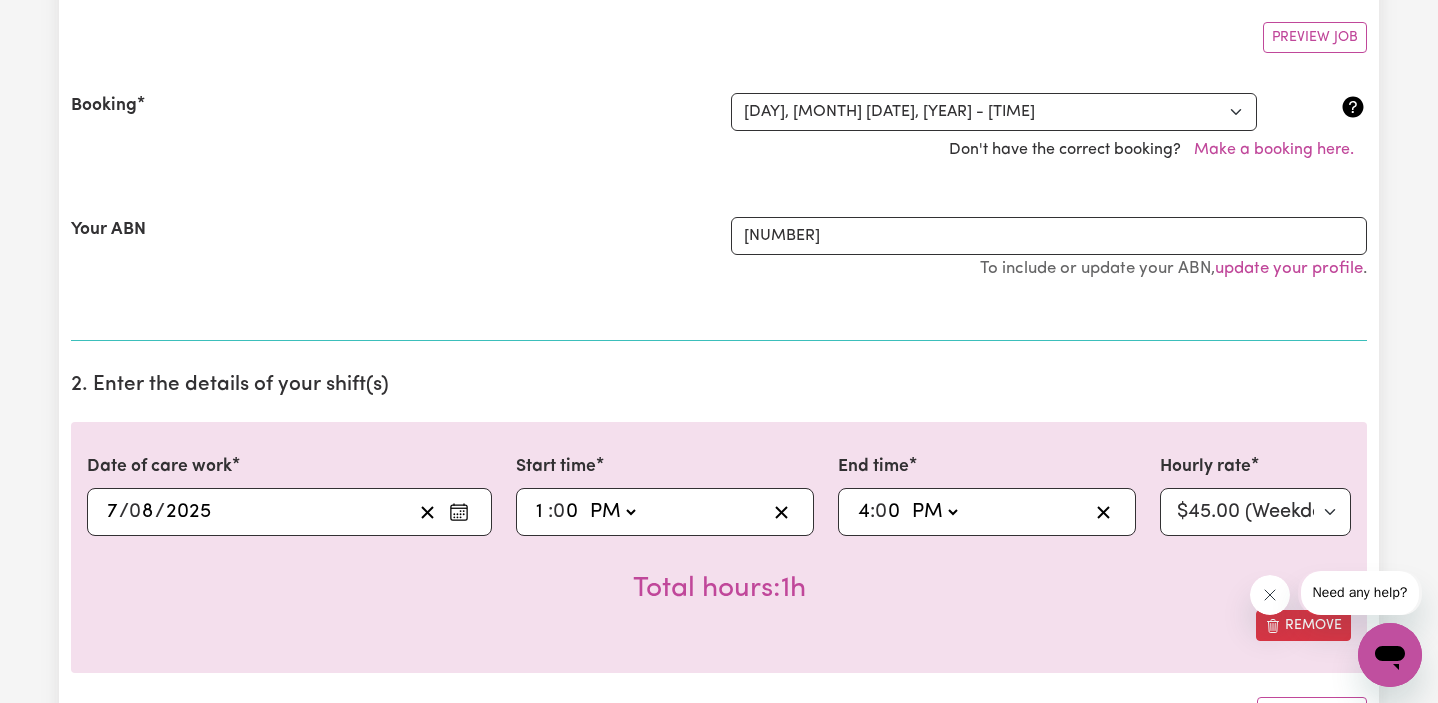 type on "4" 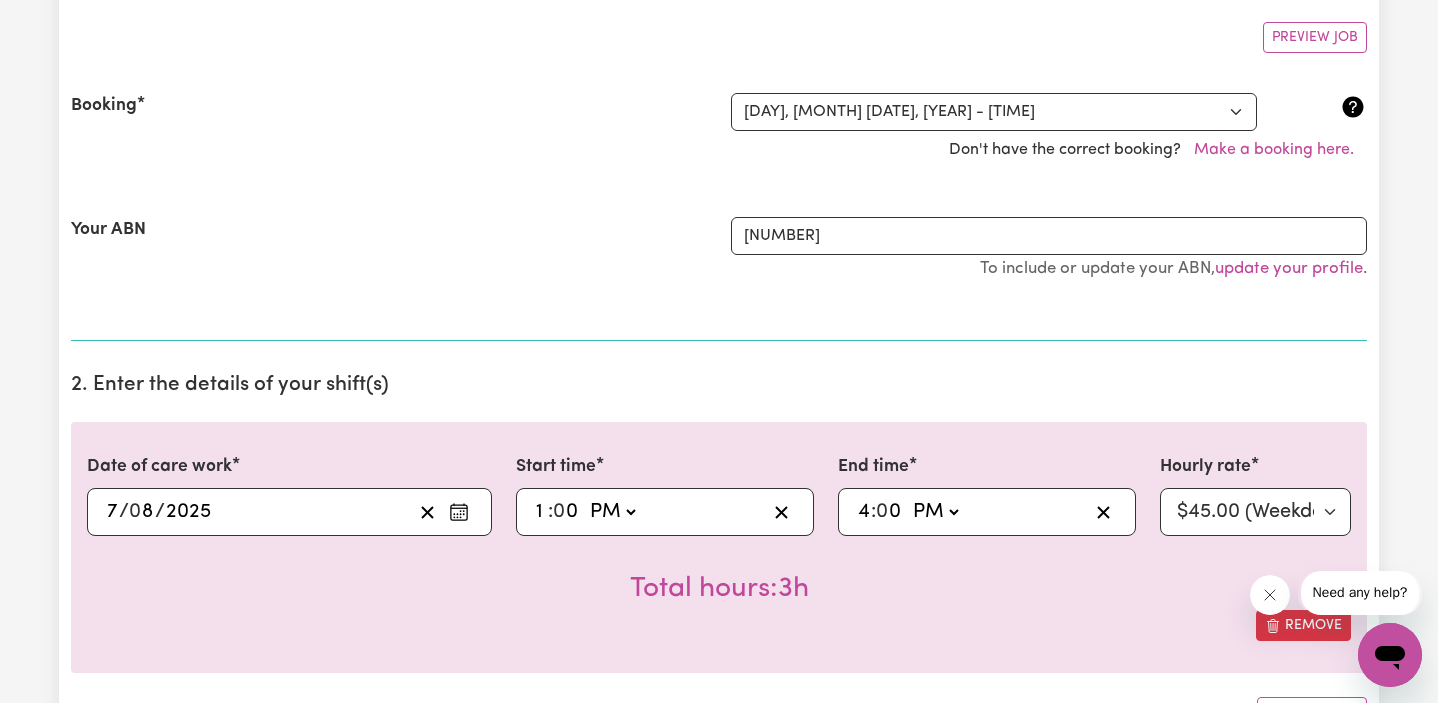 click on "0" 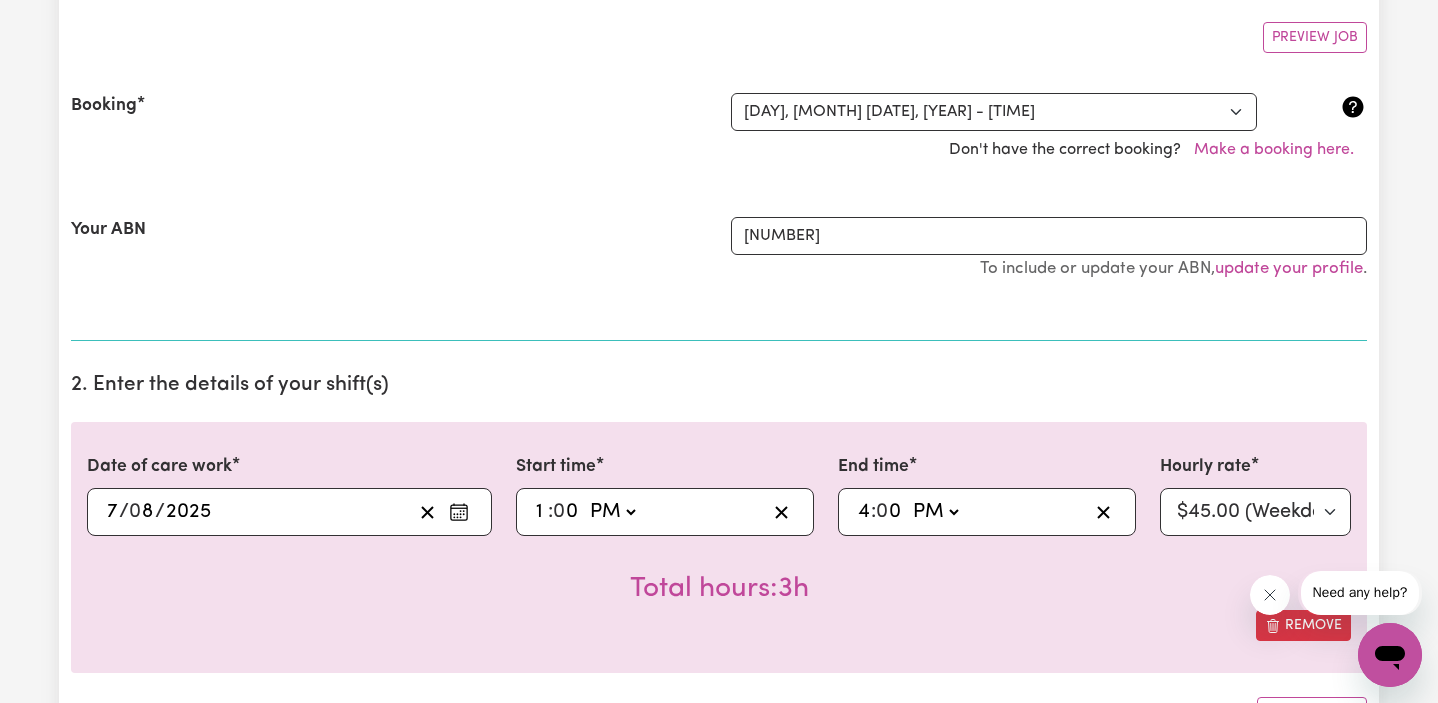 type on "[TIME]" 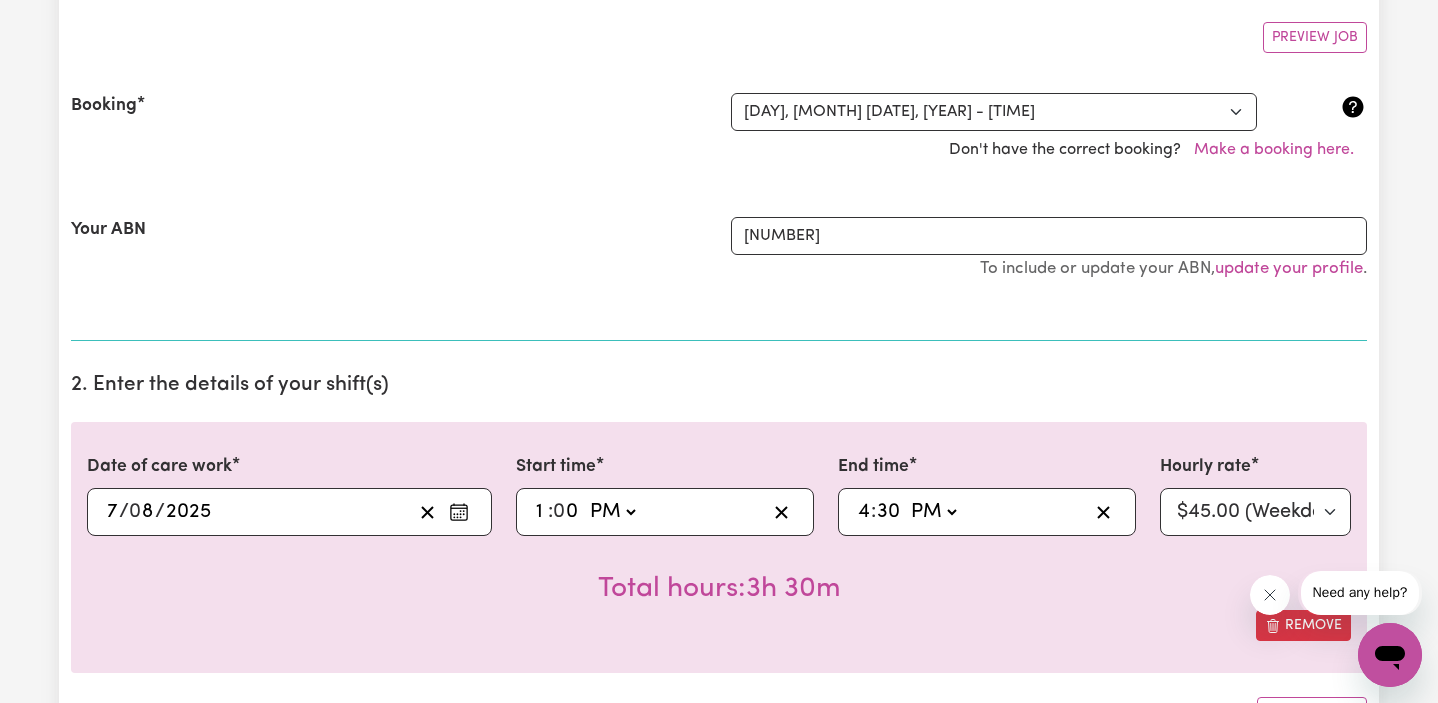 type on "30" 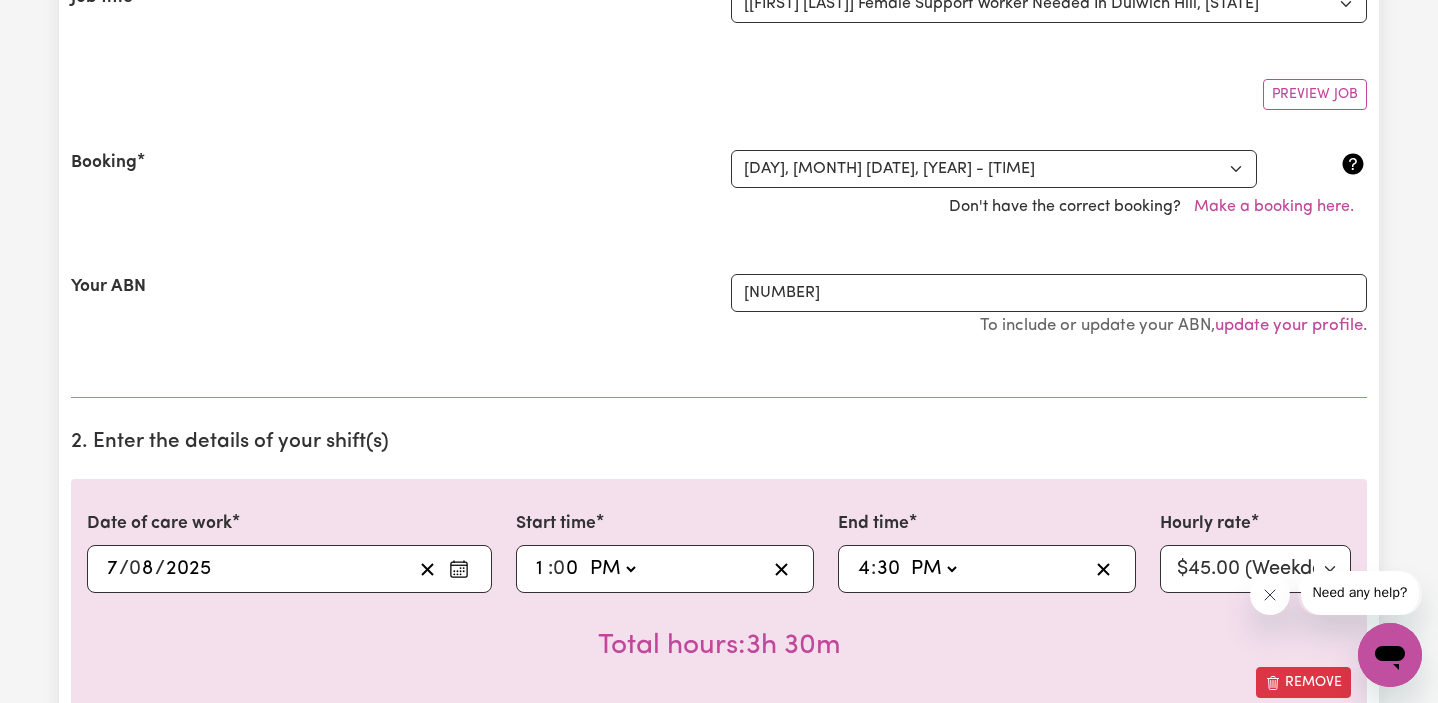 scroll, scrollTop: 563, scrollLeft: 0, axis: vertical 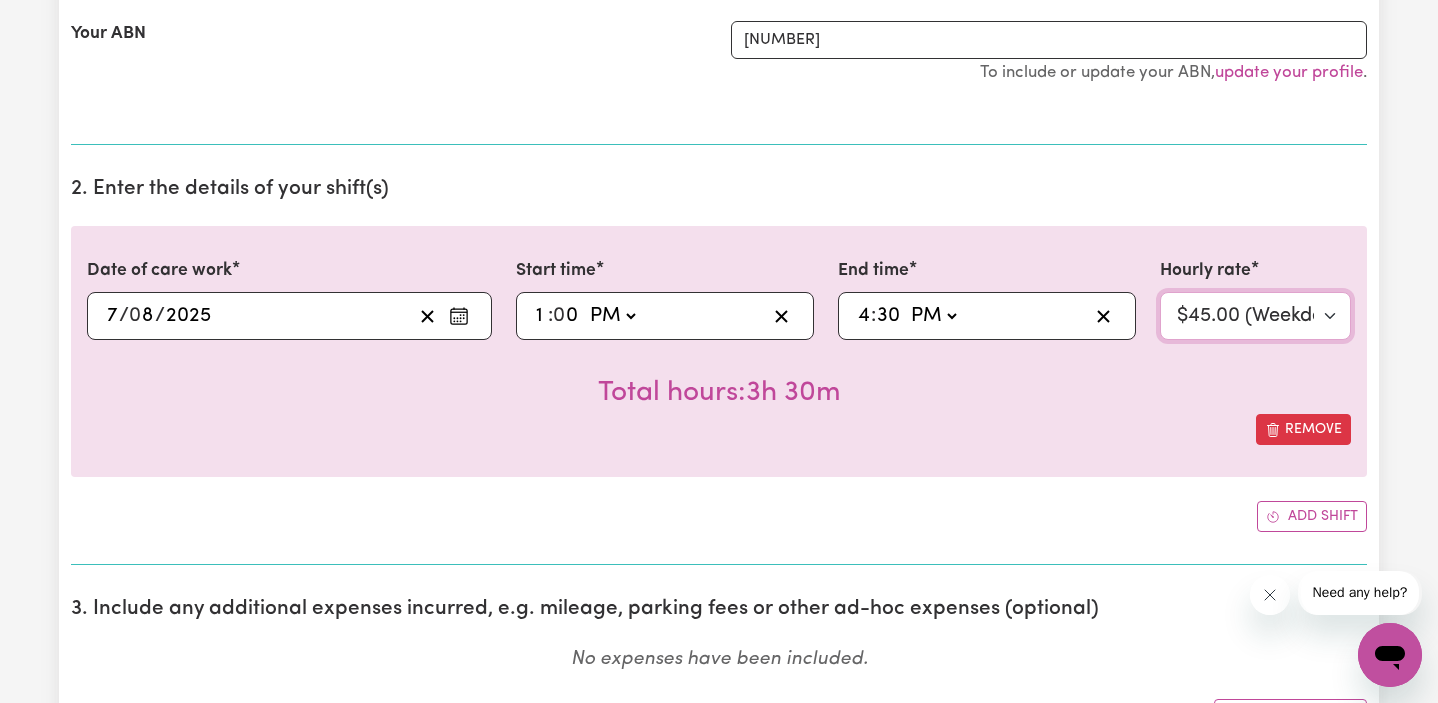 click on "Select rate... $45.00 (Weekday)" at bounding box center [1255, 316] 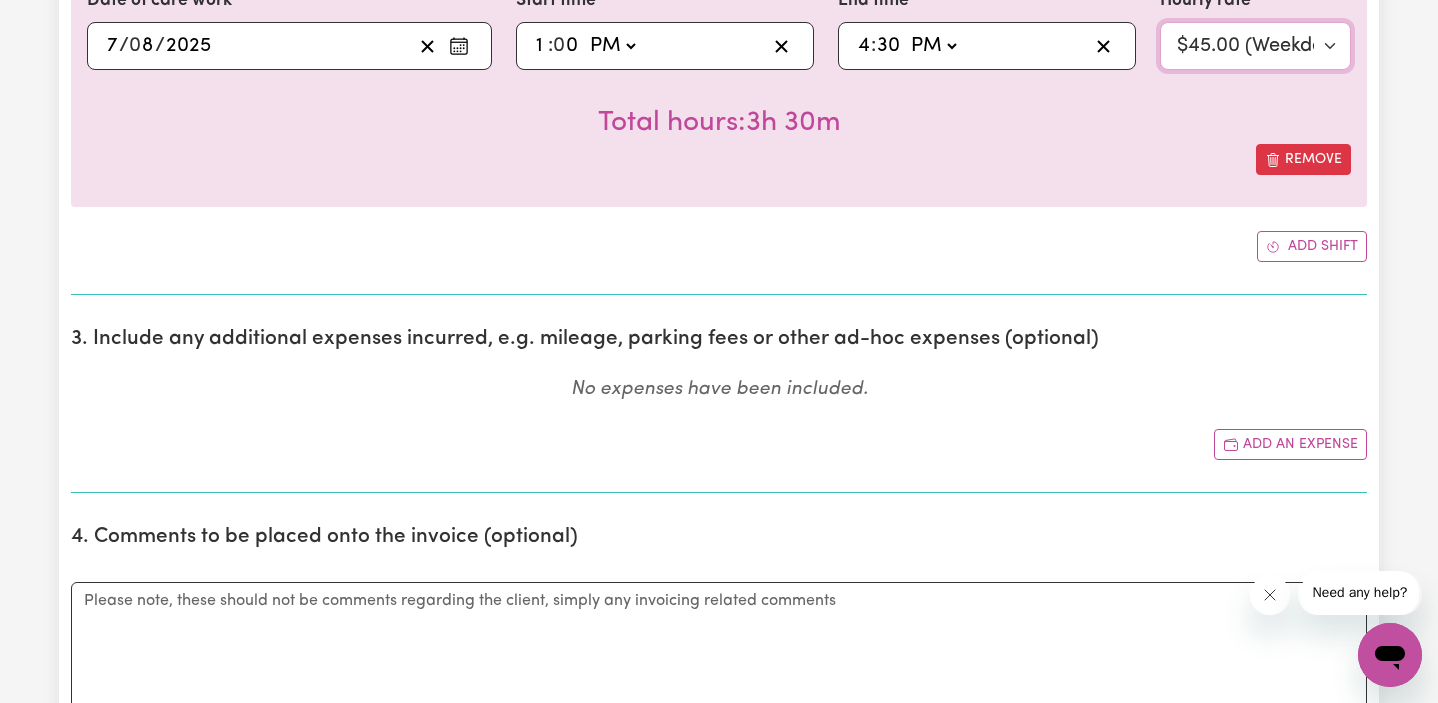 scroll, scrollTop: 836, scrollLeft: 0, axis: vertical 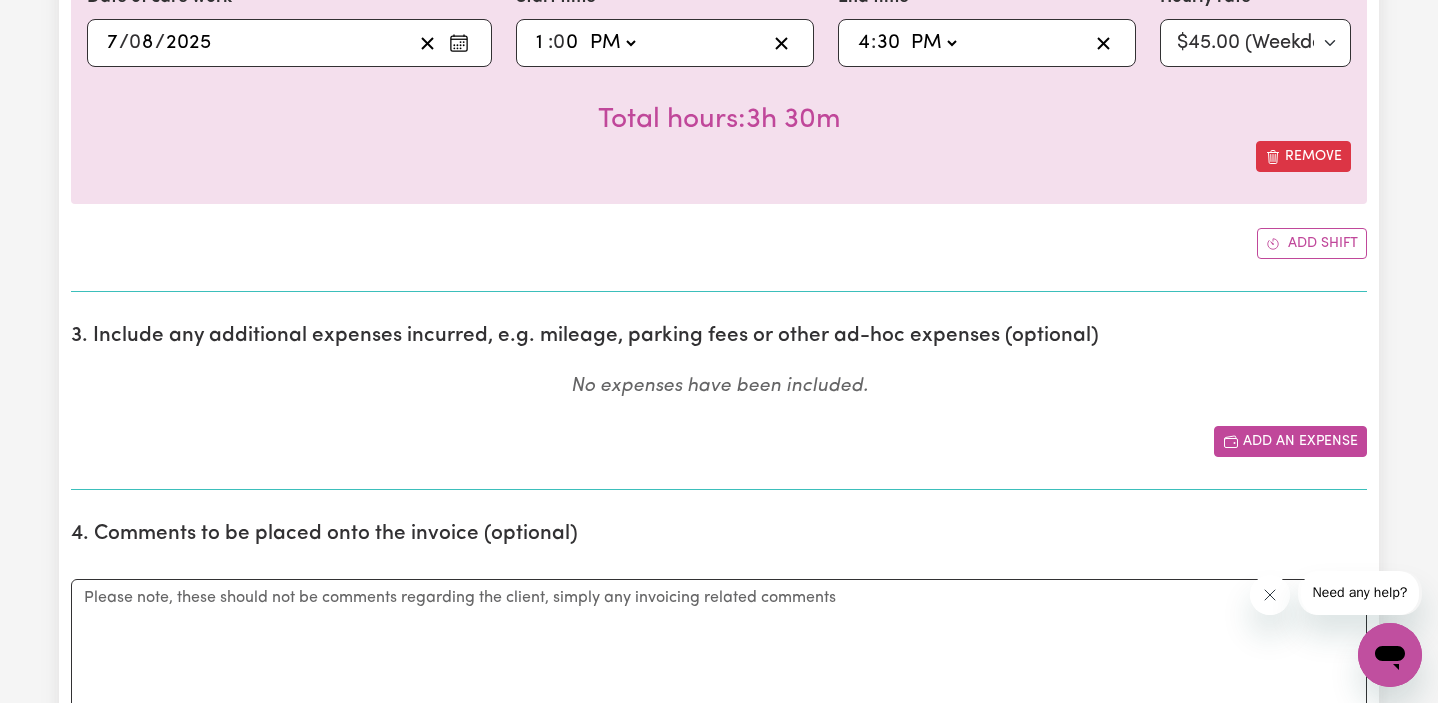 click on "Add an expense" at bounding box center [1290, 441] 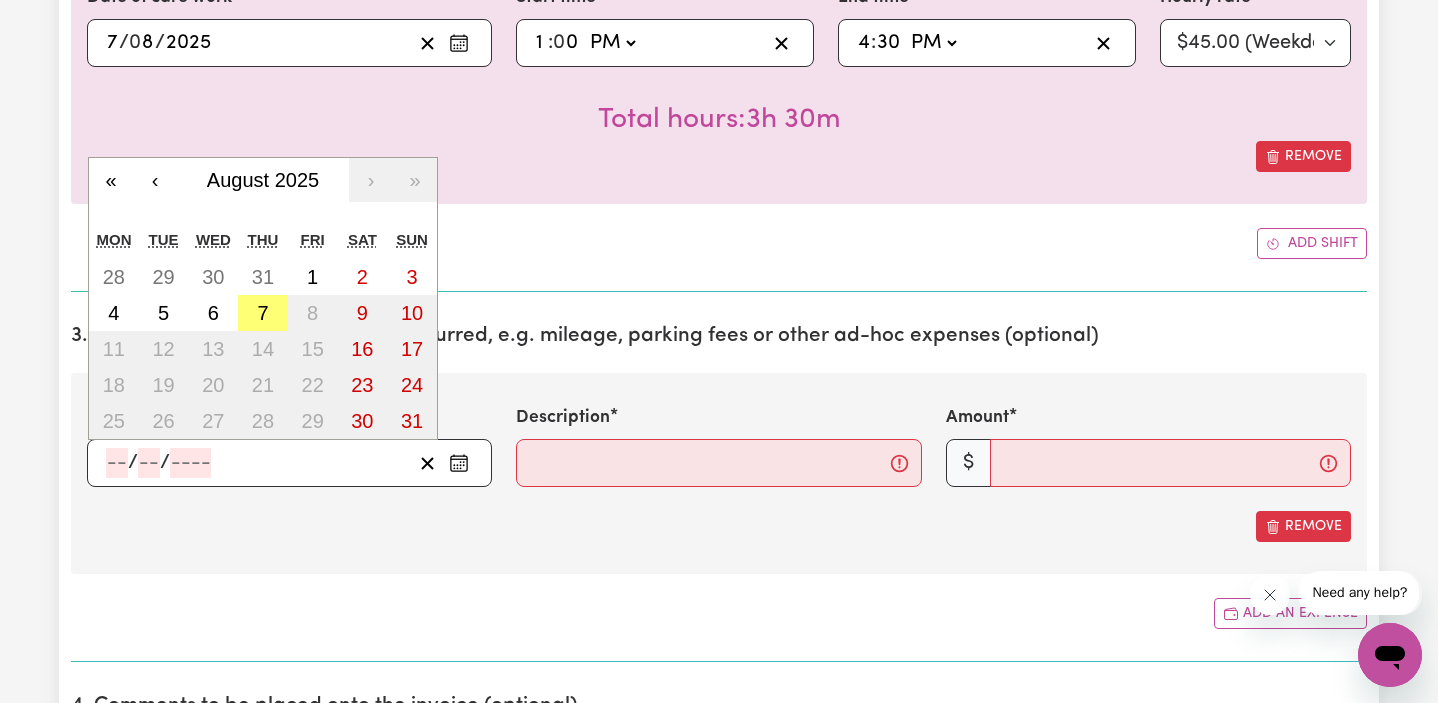 click 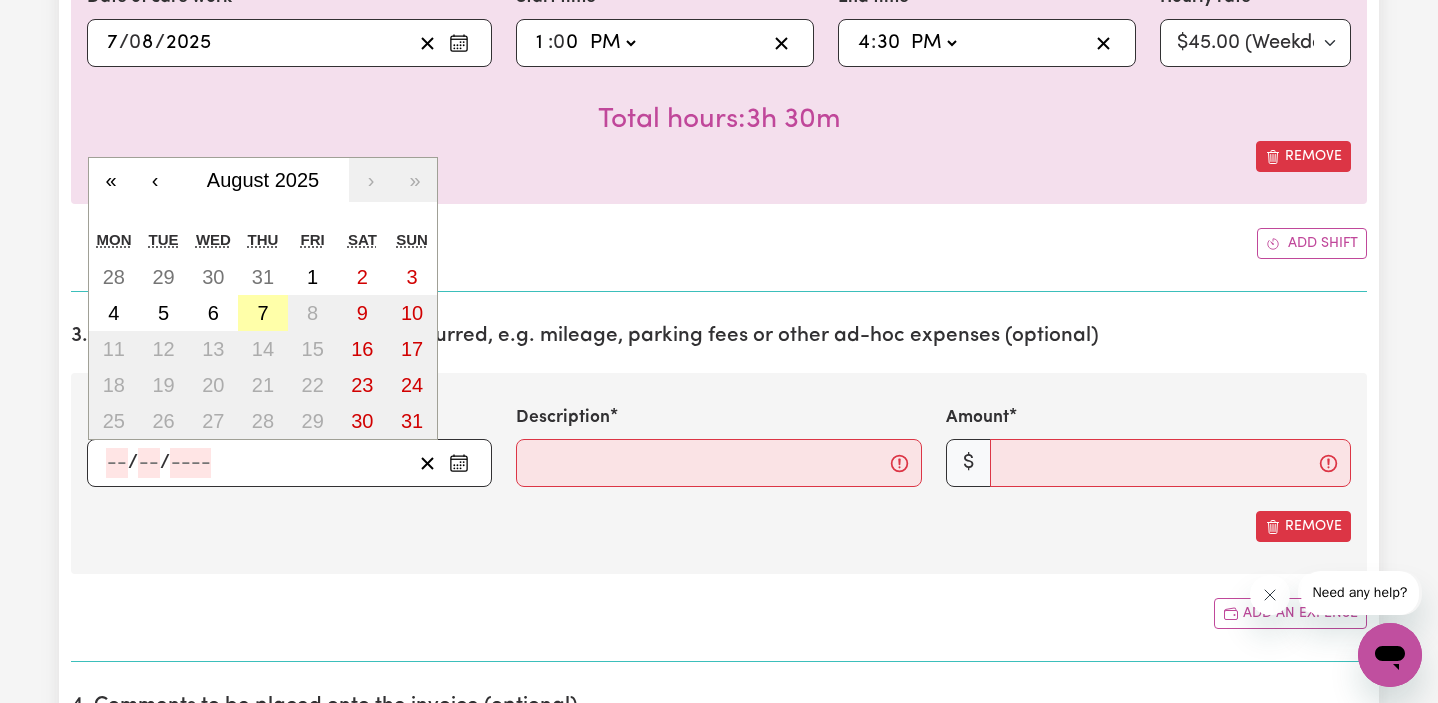 click on "7" at bounding box center [263, 313] 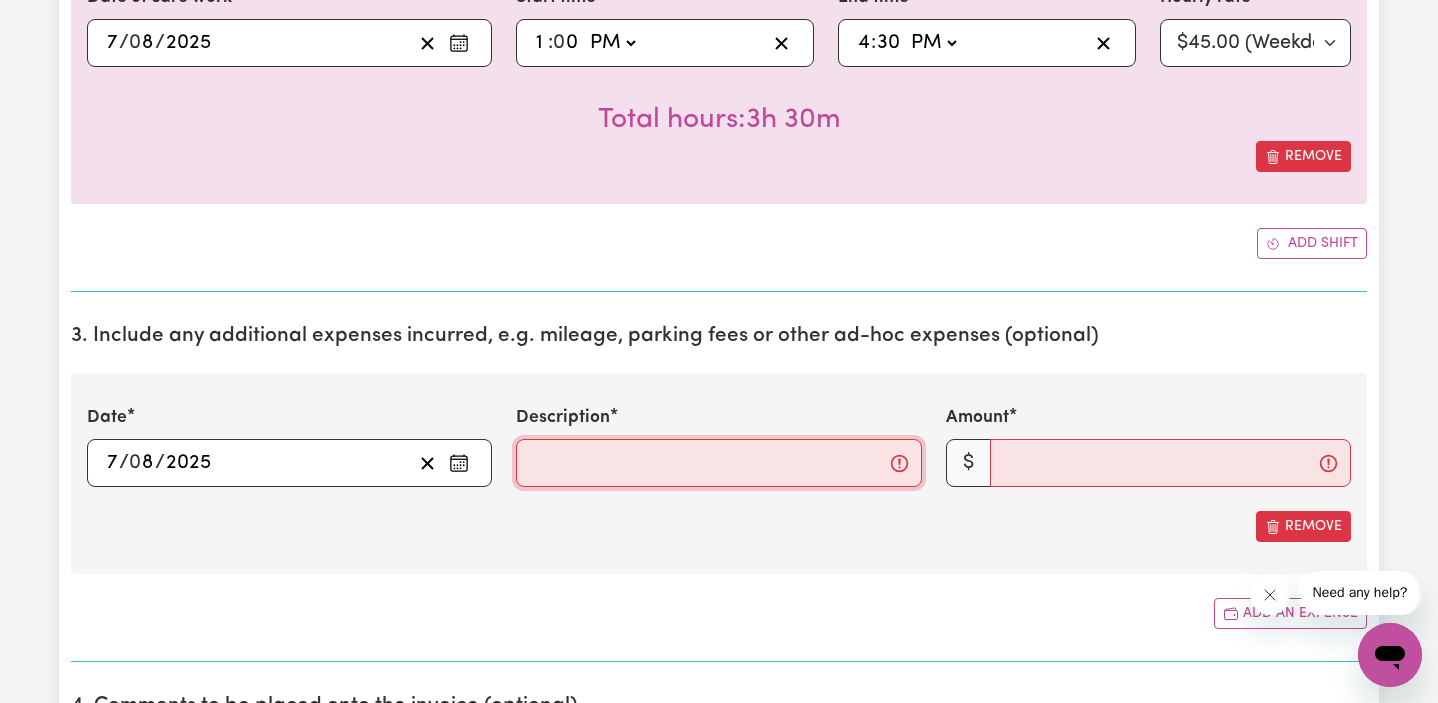 click on "Description" at bounding box center [718, 463] 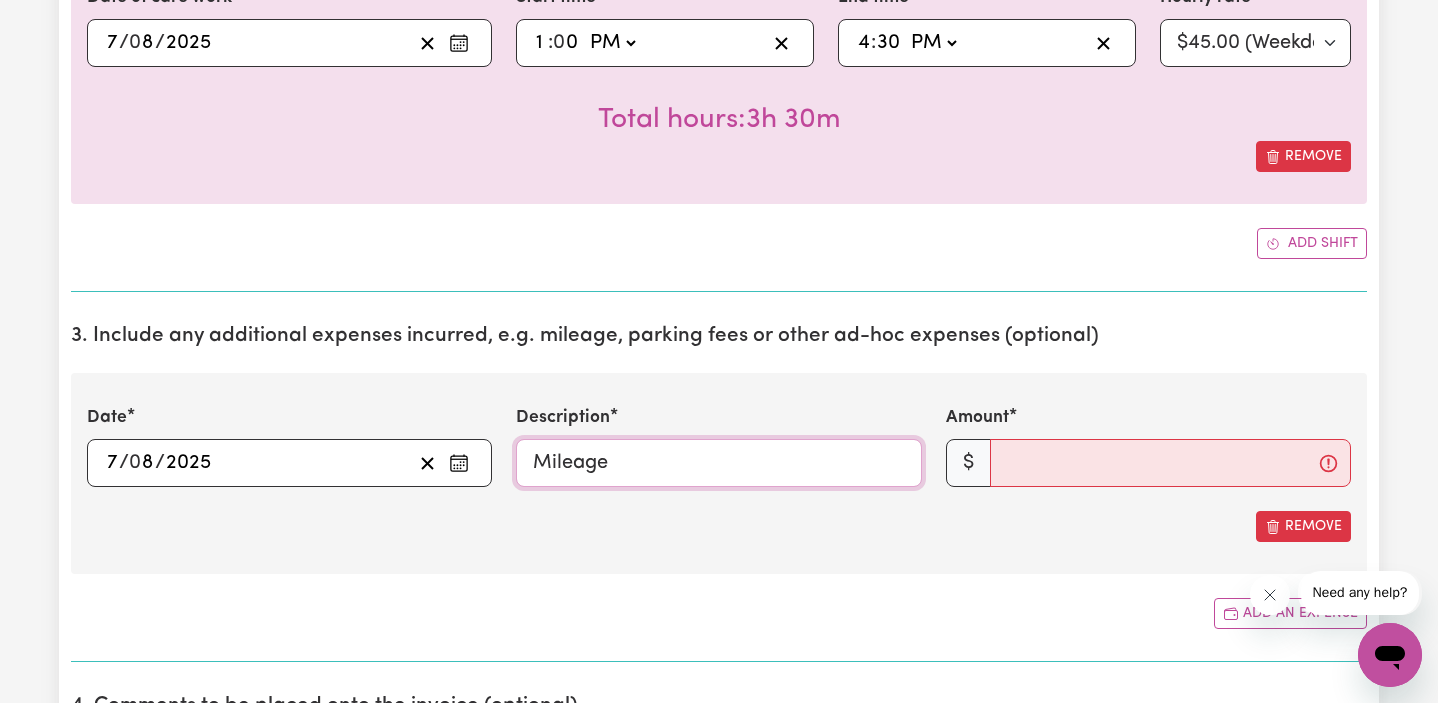 click on "Mileage" at bounding box center (718, 463) 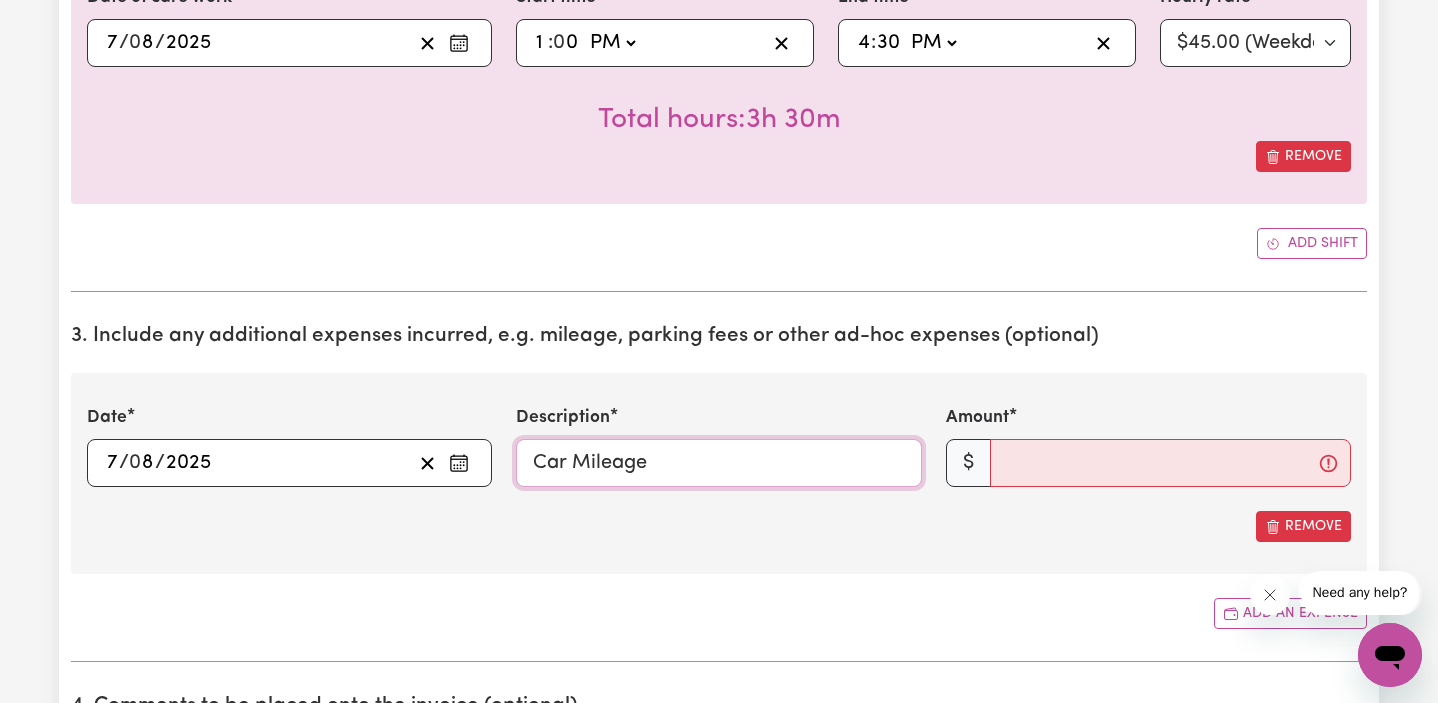 type on "Car Mileage" 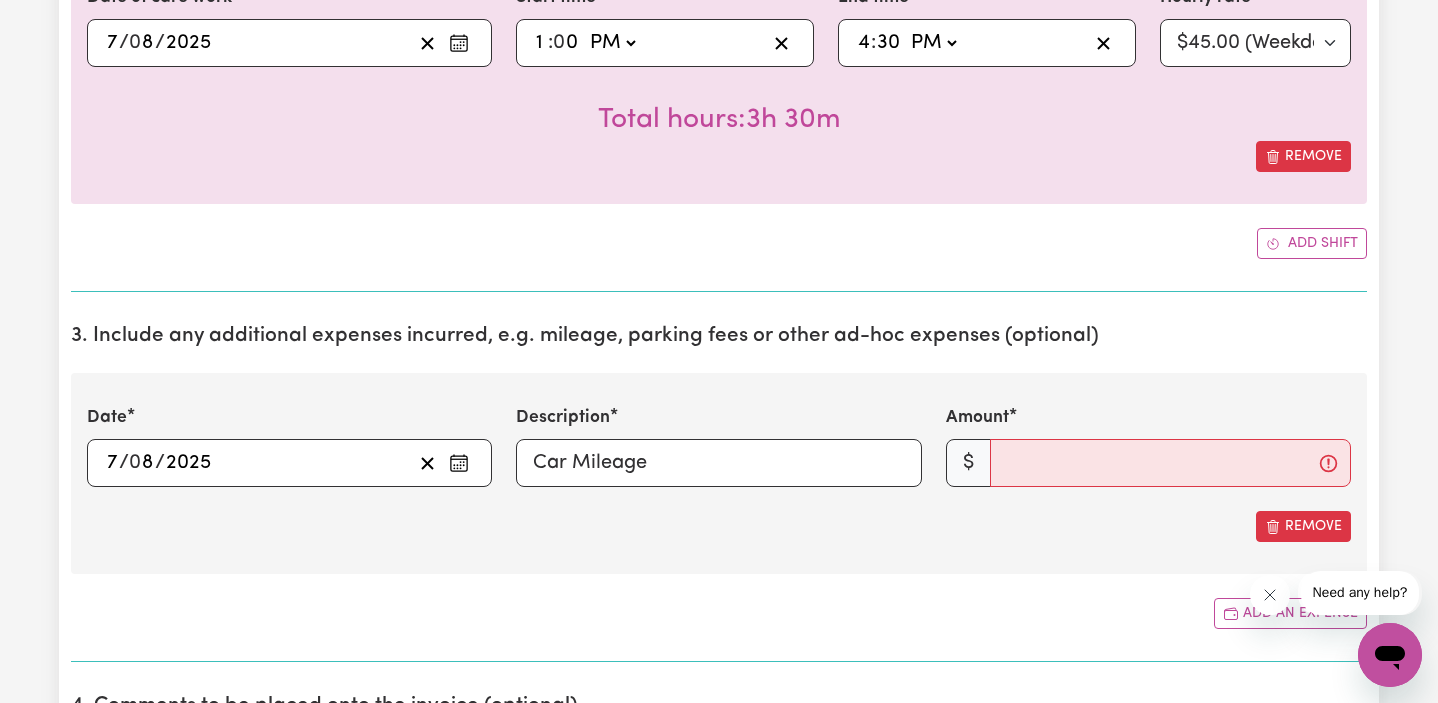 click on "Add an expense" at bounding box center (719, 613) 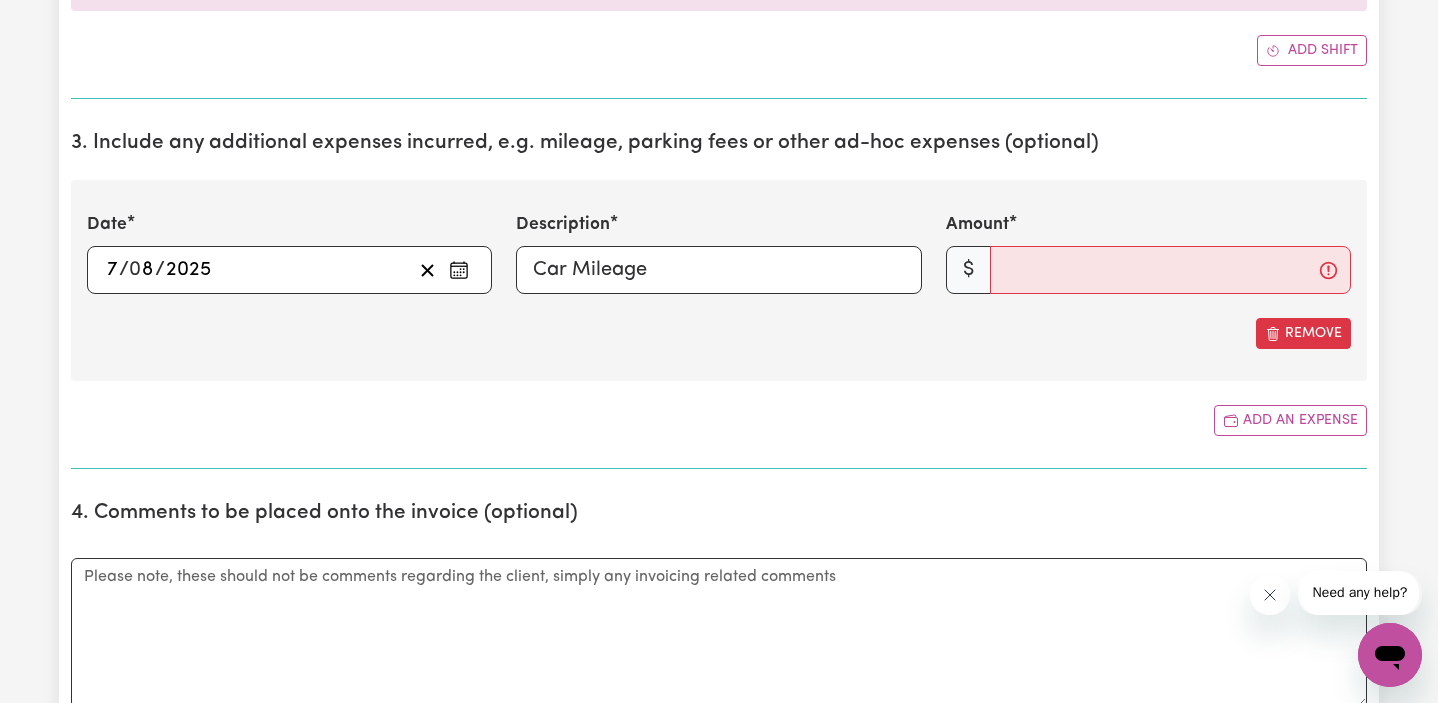 scroll, scrollTop: 924, scrollLeft: 0, axis: vertical 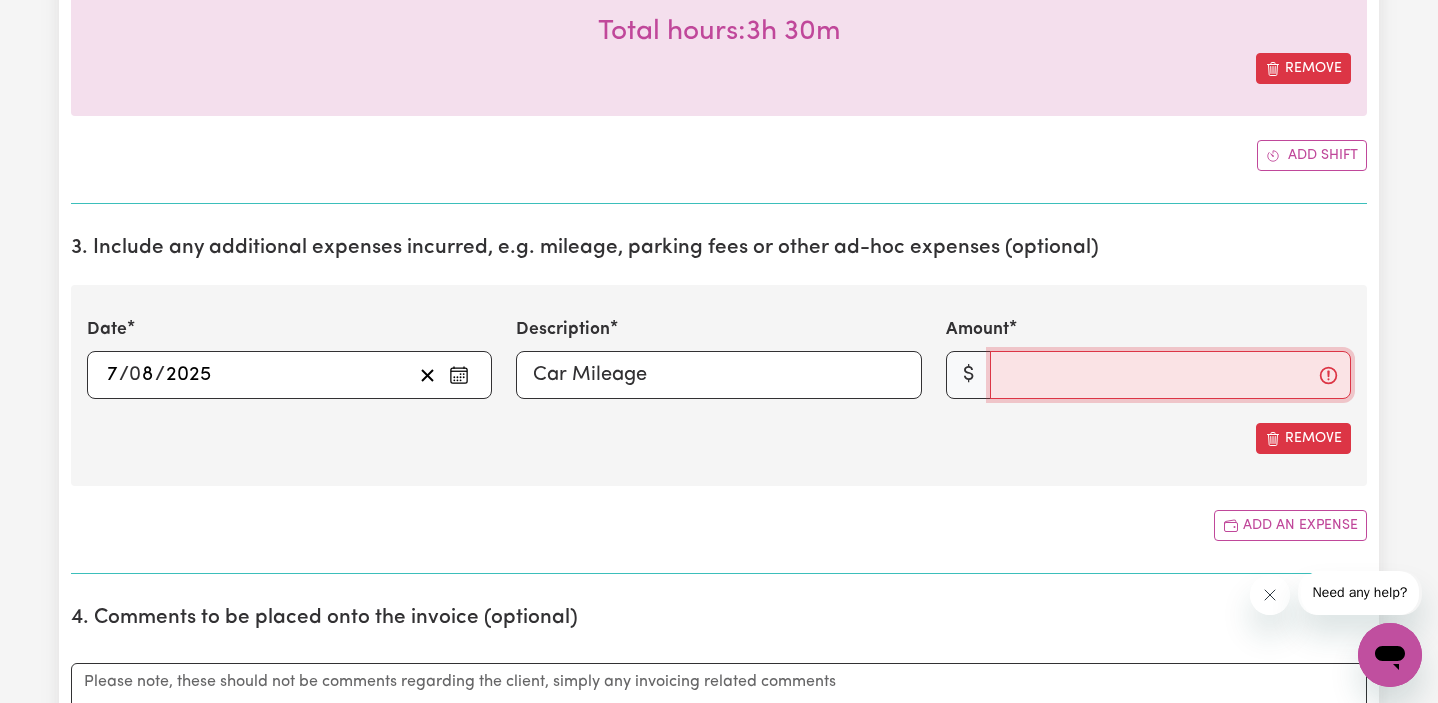 click on "Amount" at bounding box center [1170, 375] 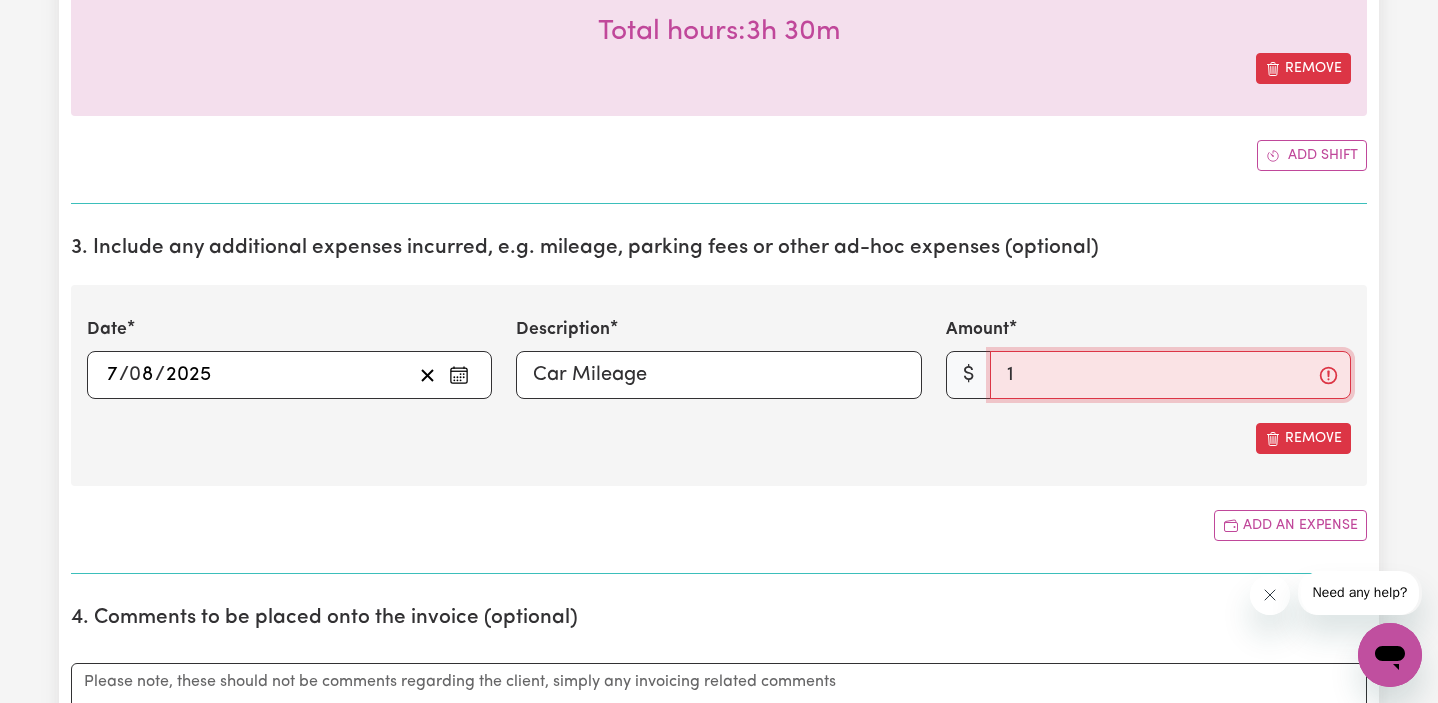 type on "1" 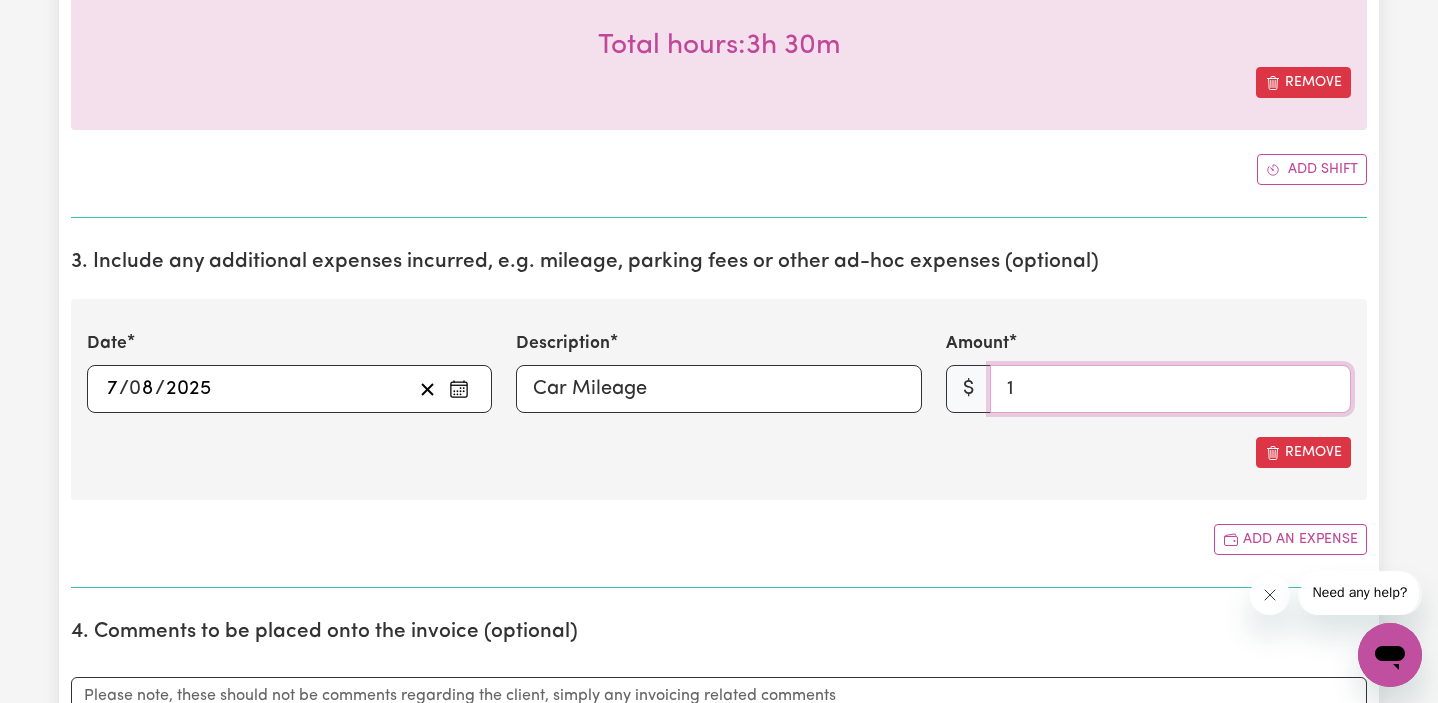 scroll, scrollTop: 909, scrollLeft: 0, axis: vertical 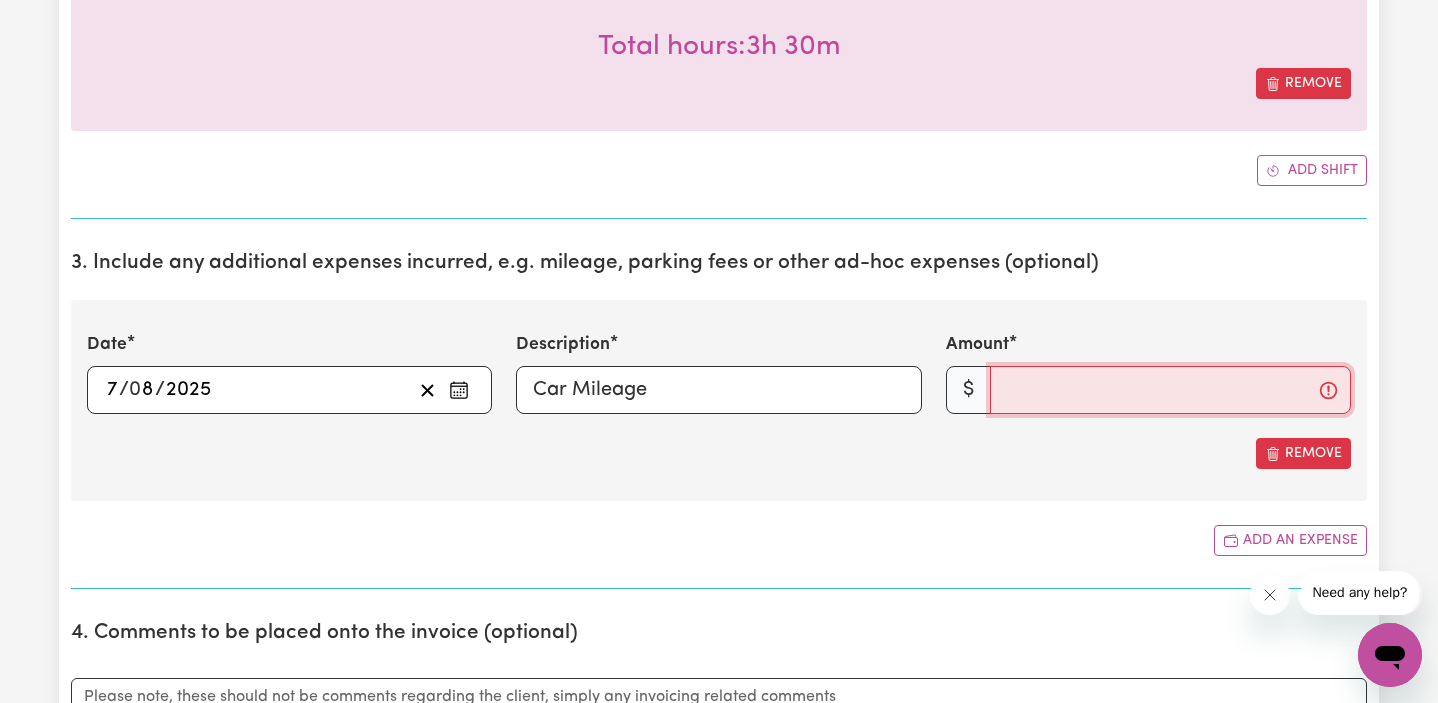 type 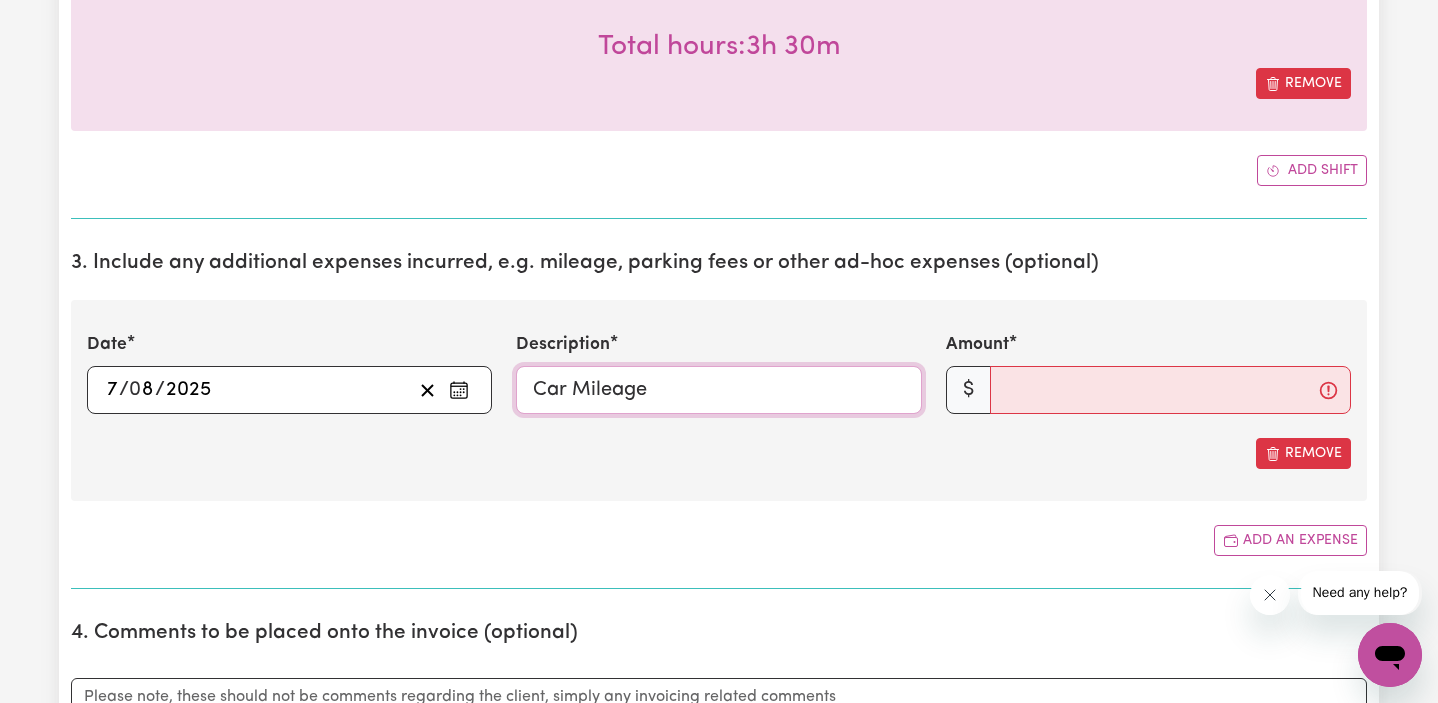 click on "Car Mileage" at bounding box center (718, 390) 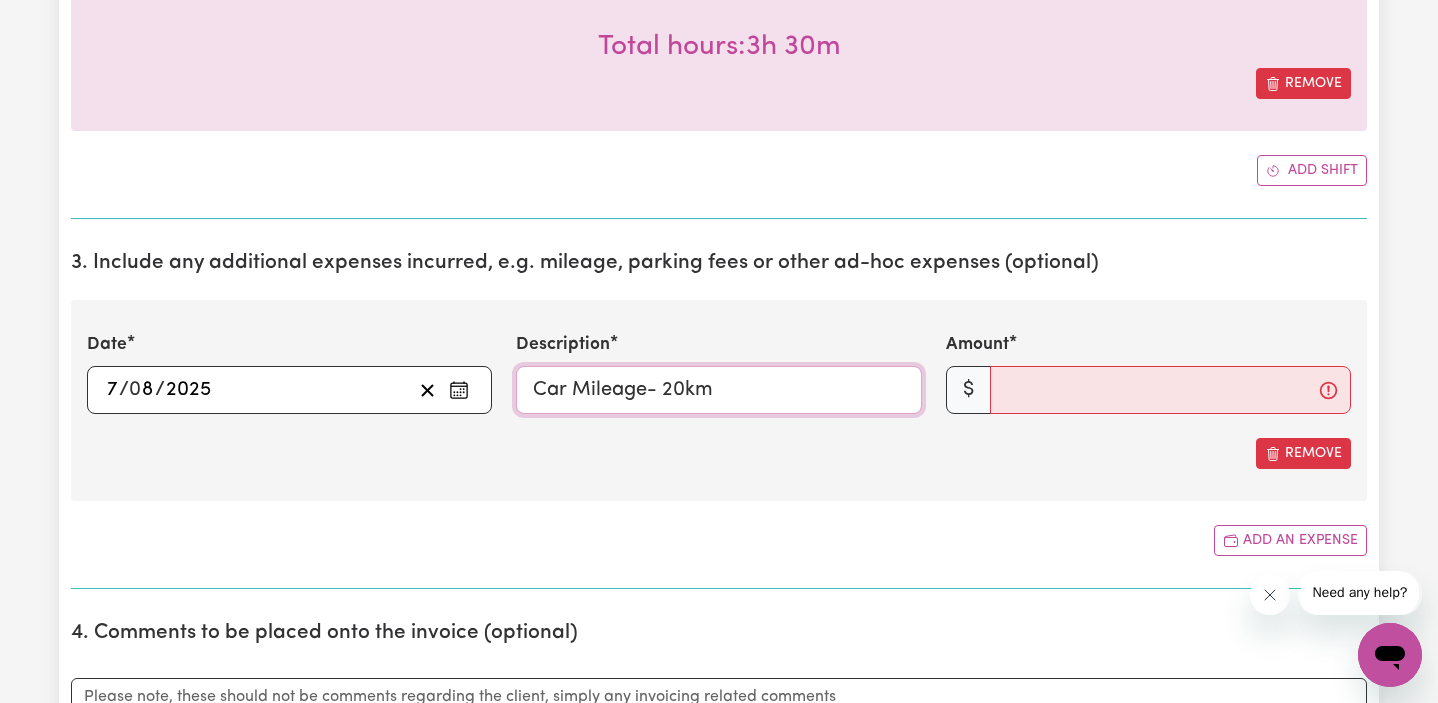type on "Car Mileage- 20km" 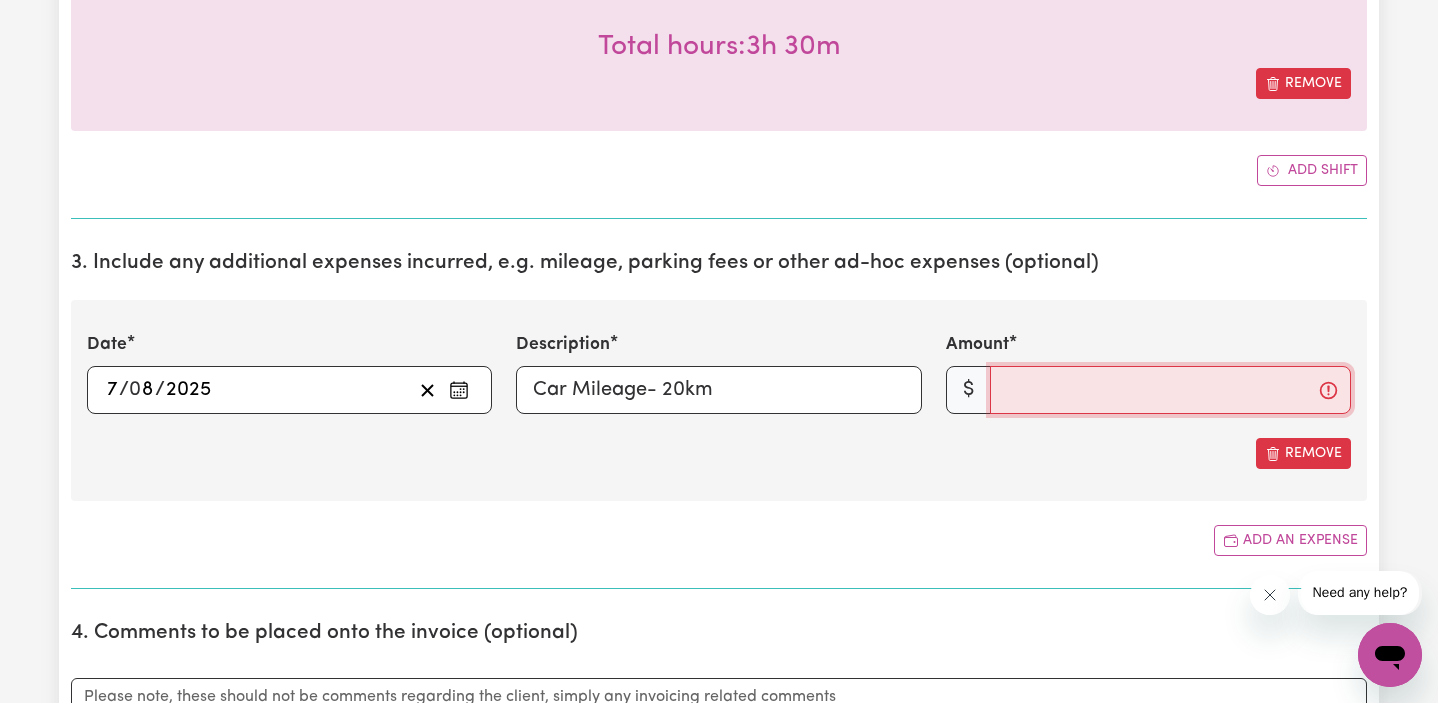 click on "Amount" at bounding box center (1170, 390) 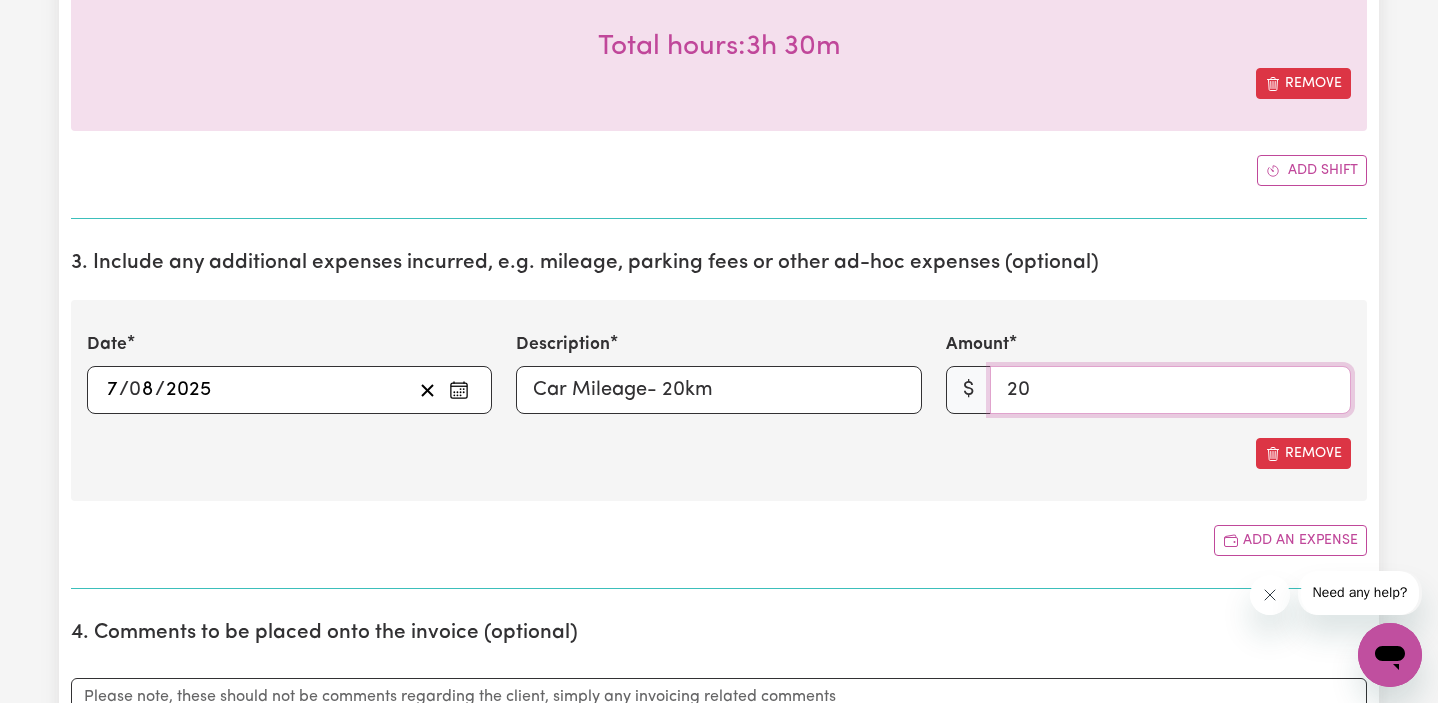 type on "20" 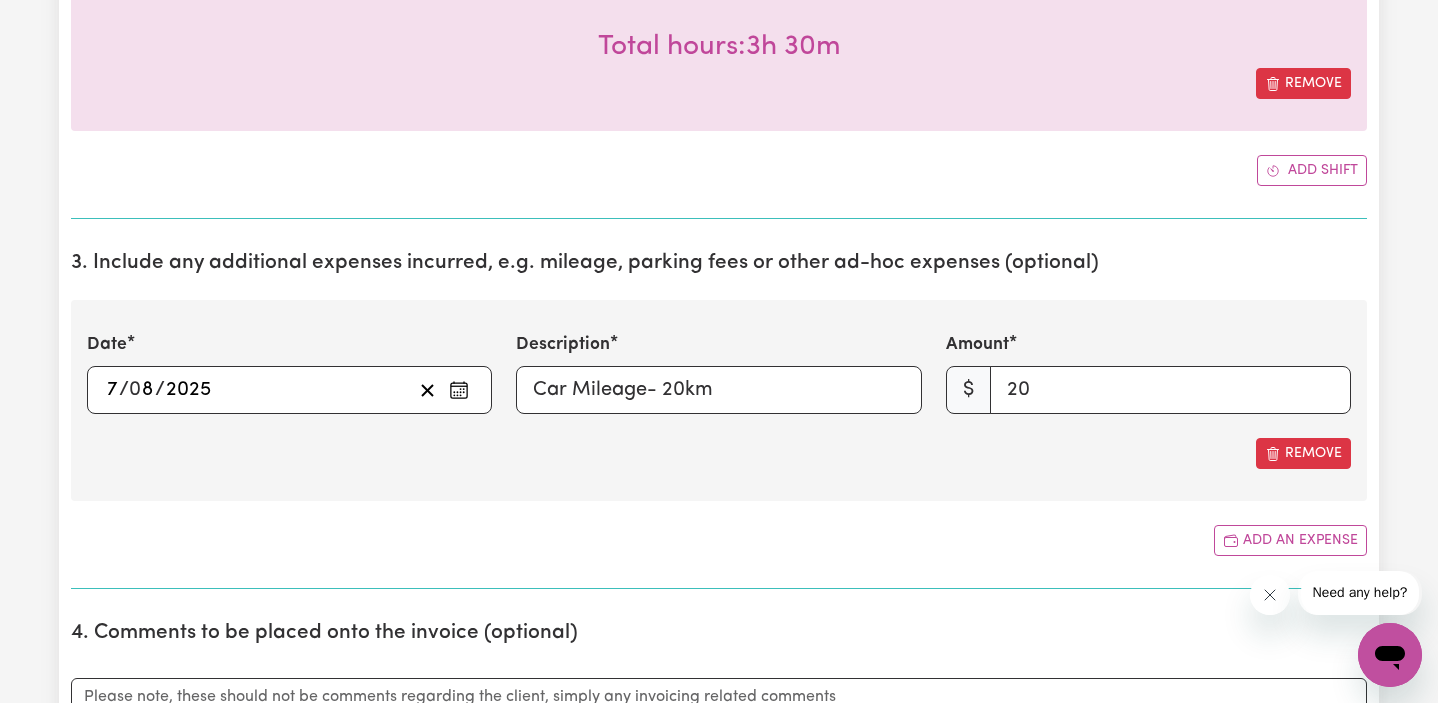 click on "3. Include any additional expenses incurred, e.g. mileage, parking fees or other ad-hoc expenses (optional) Date [DATE] [DATE] « ‹ [MONTH] [YEAR] › » Mon Tue Wed Thu Fri Sat Sun 28 29 30 31 1 2 3 4 5 6 7 8 9 10 11 12 13 14 15 16 17 18 19 20 21 22 23 24 25 26 27 28 29 30 31 Description Car Mileage- 20km Amount $ 20 Remove Add an expense" at bounding box center (719, 412) 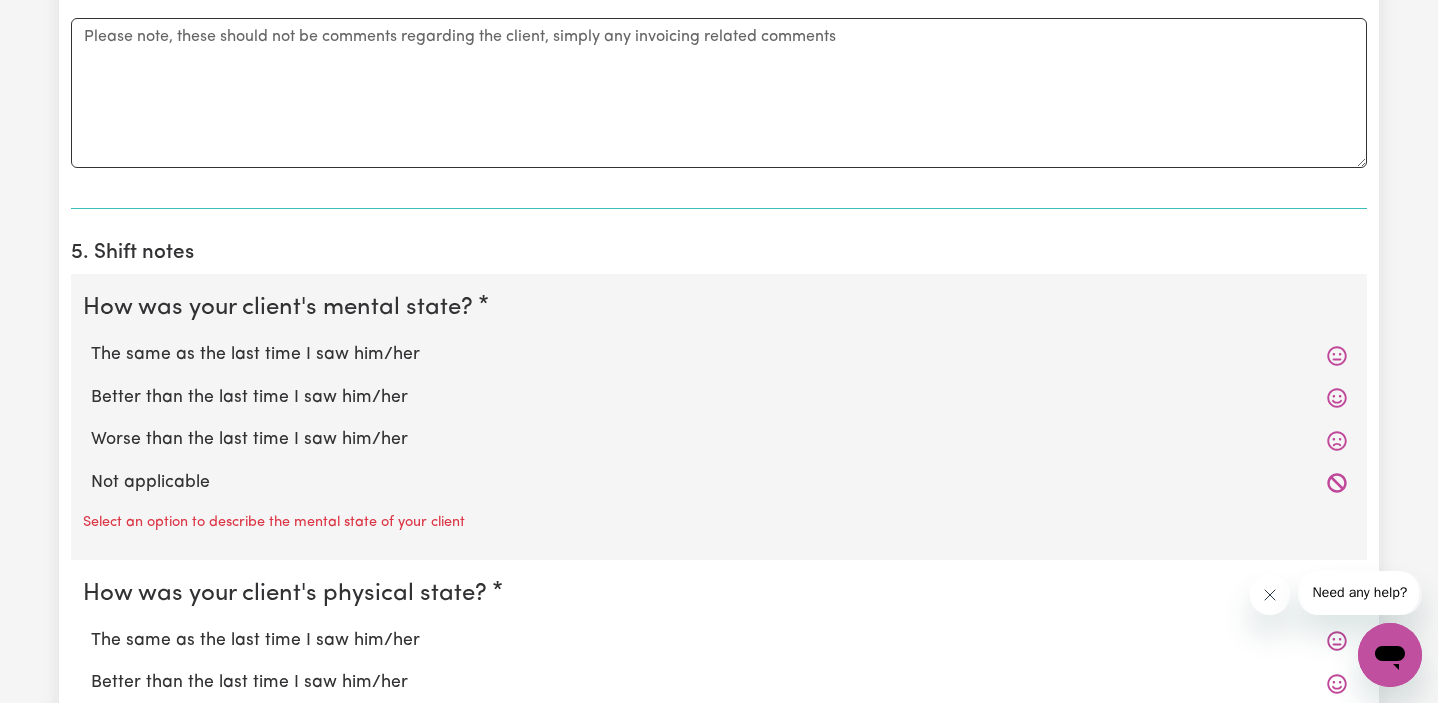 scroll, scrollTop: 1562, scrollLeft: 0, axis: vertical 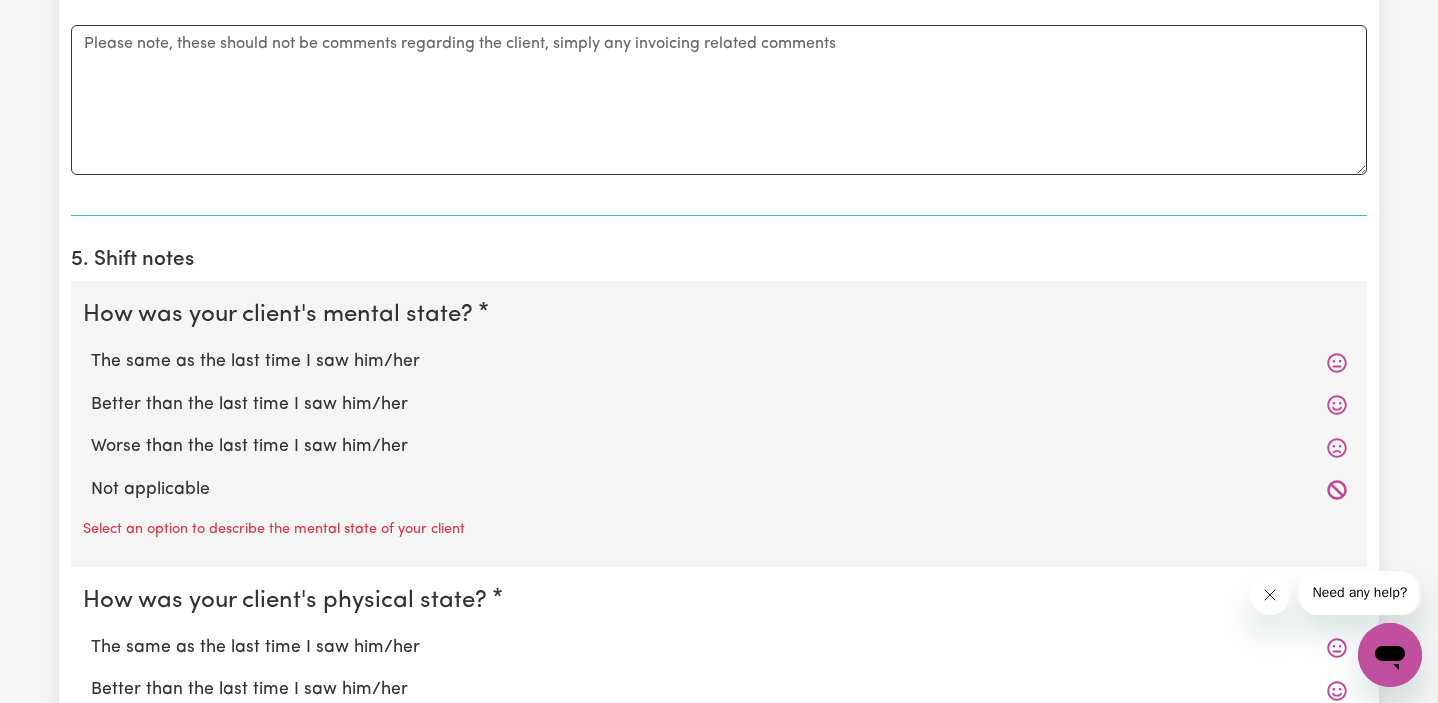 click on "The same as the last time I saw him/her" at bounding box center (719, 362) 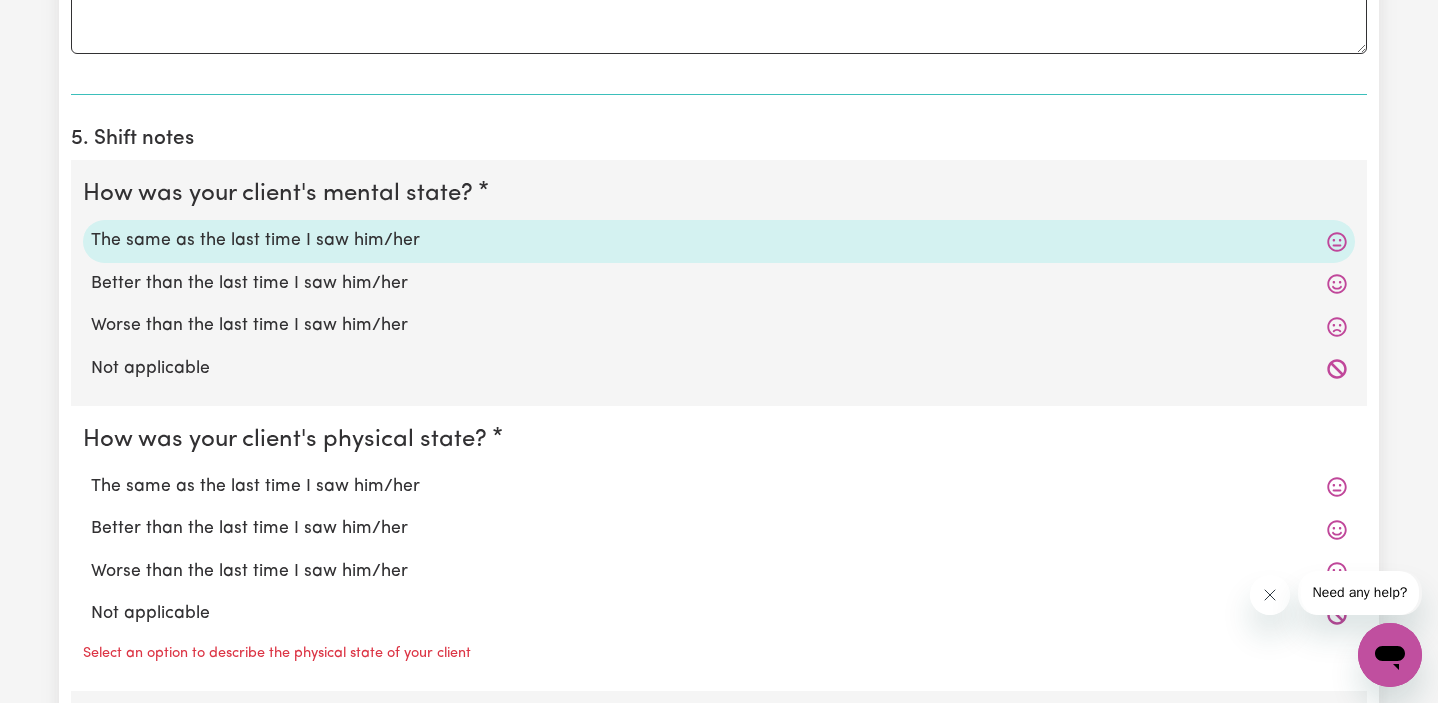 scroll, scrollTop: 1844, scrollLeft: 0, axis: vertical 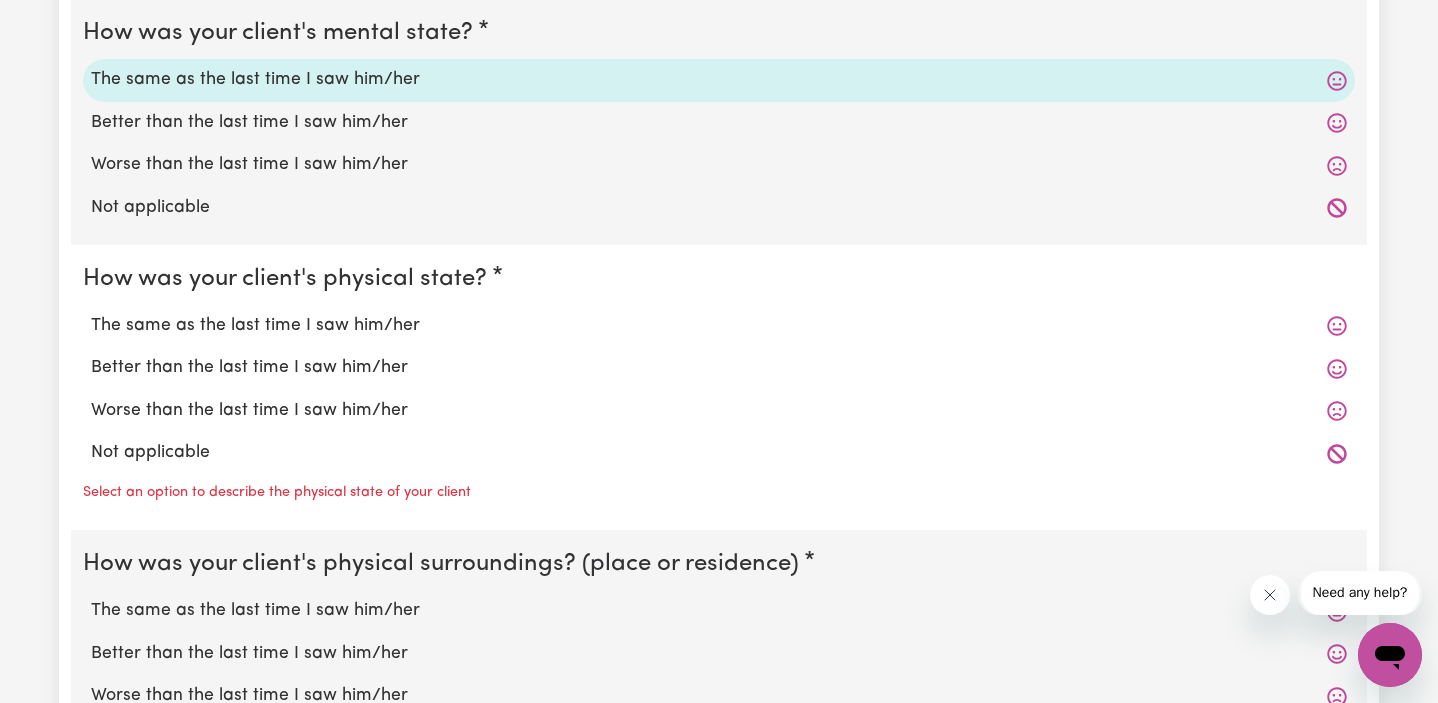 click on "The same as the last time I saw him/her" at bounding box center [719, 326] 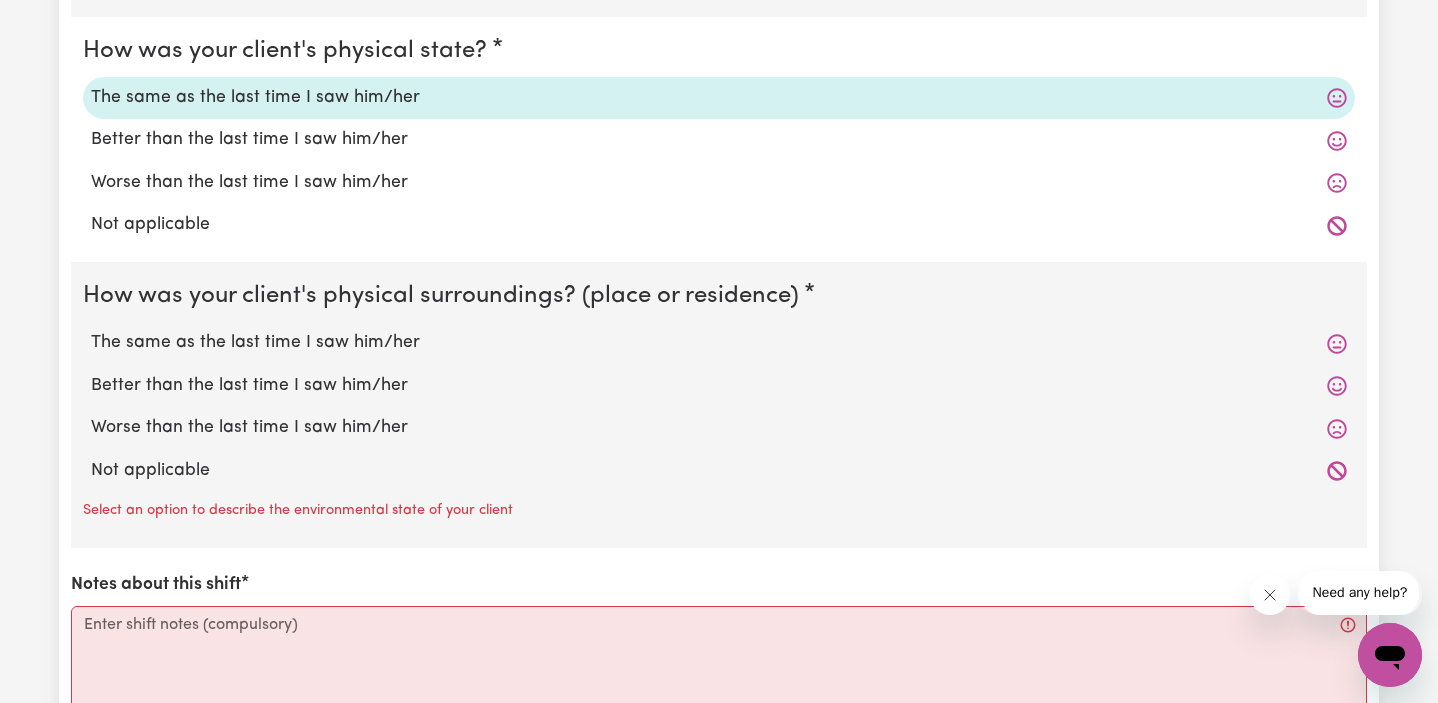 scroll, scrollTop: 2138, scrollLeft: 0, axis: vertical 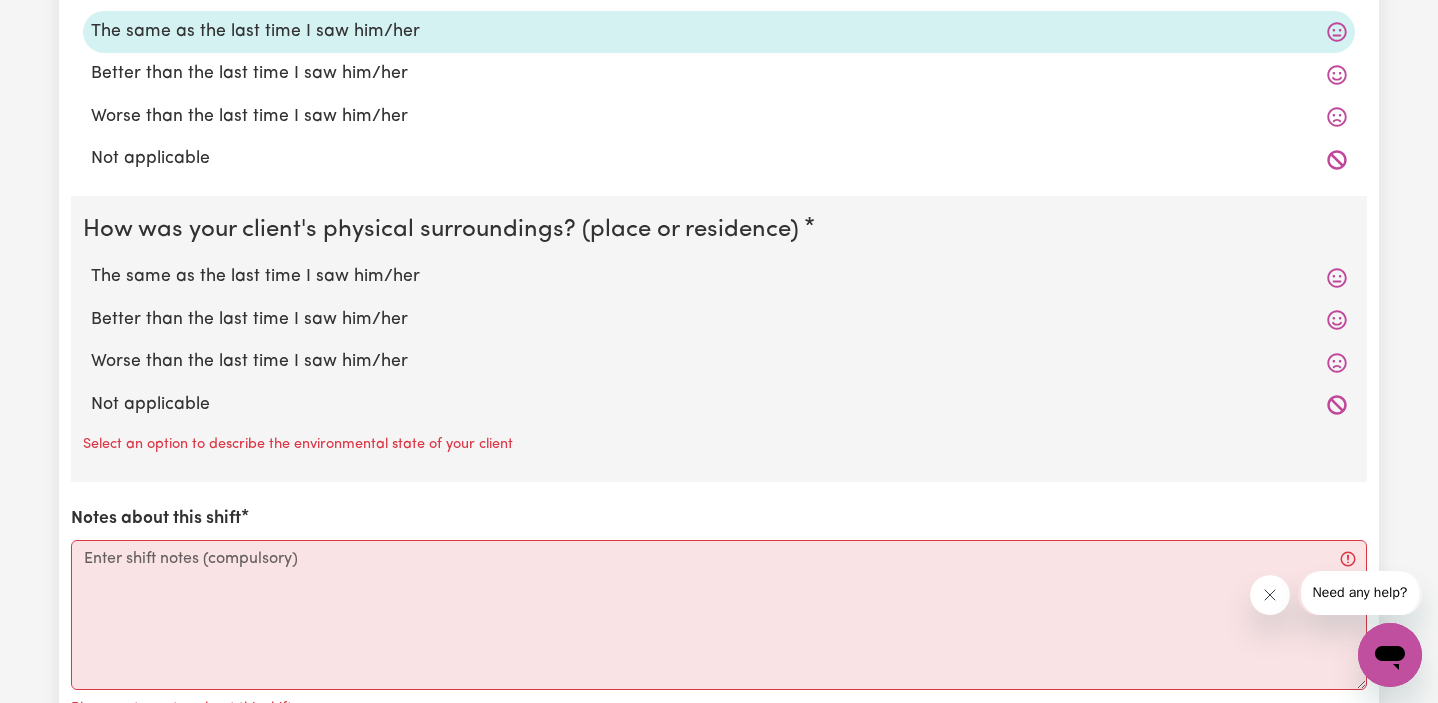 click on "The same as the last time I saw him/her" at bounding box center (719, 277) 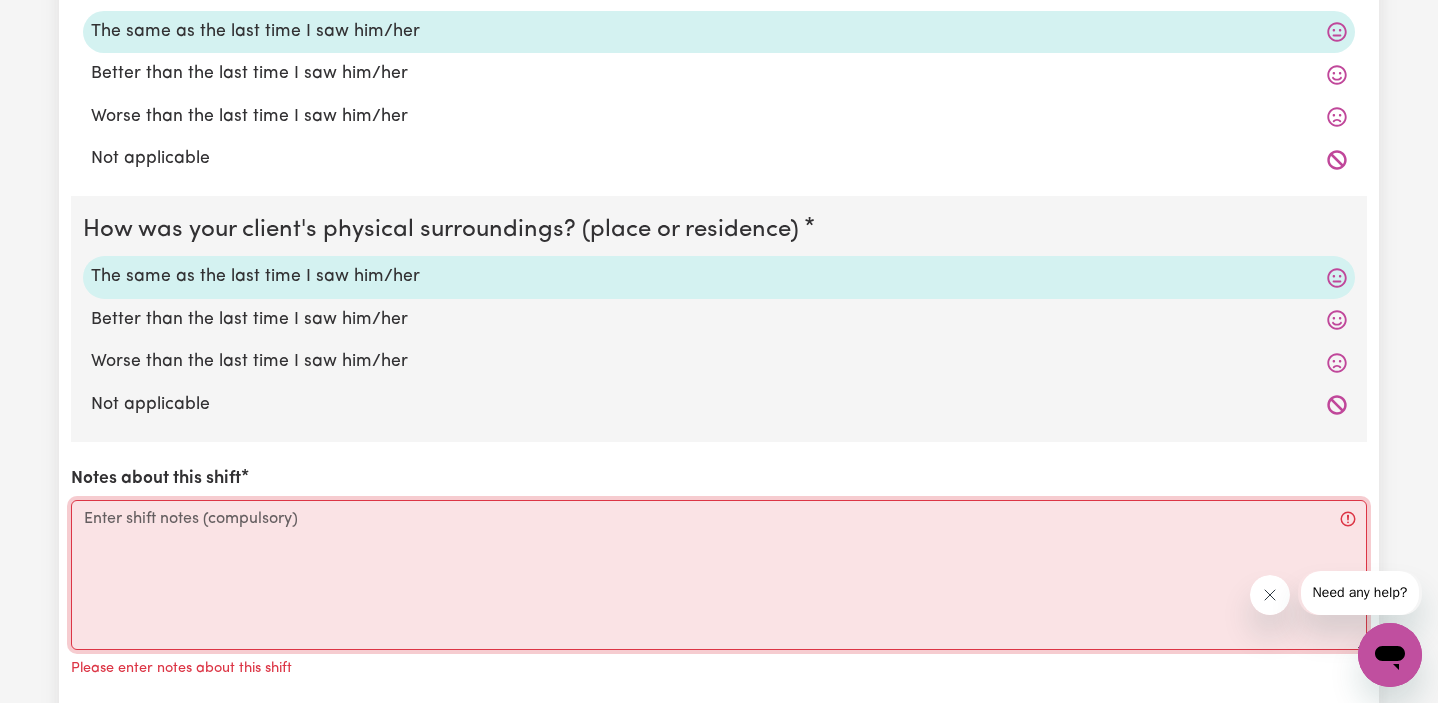 click on "Notes about this shift" at bounding box center [719, 575] 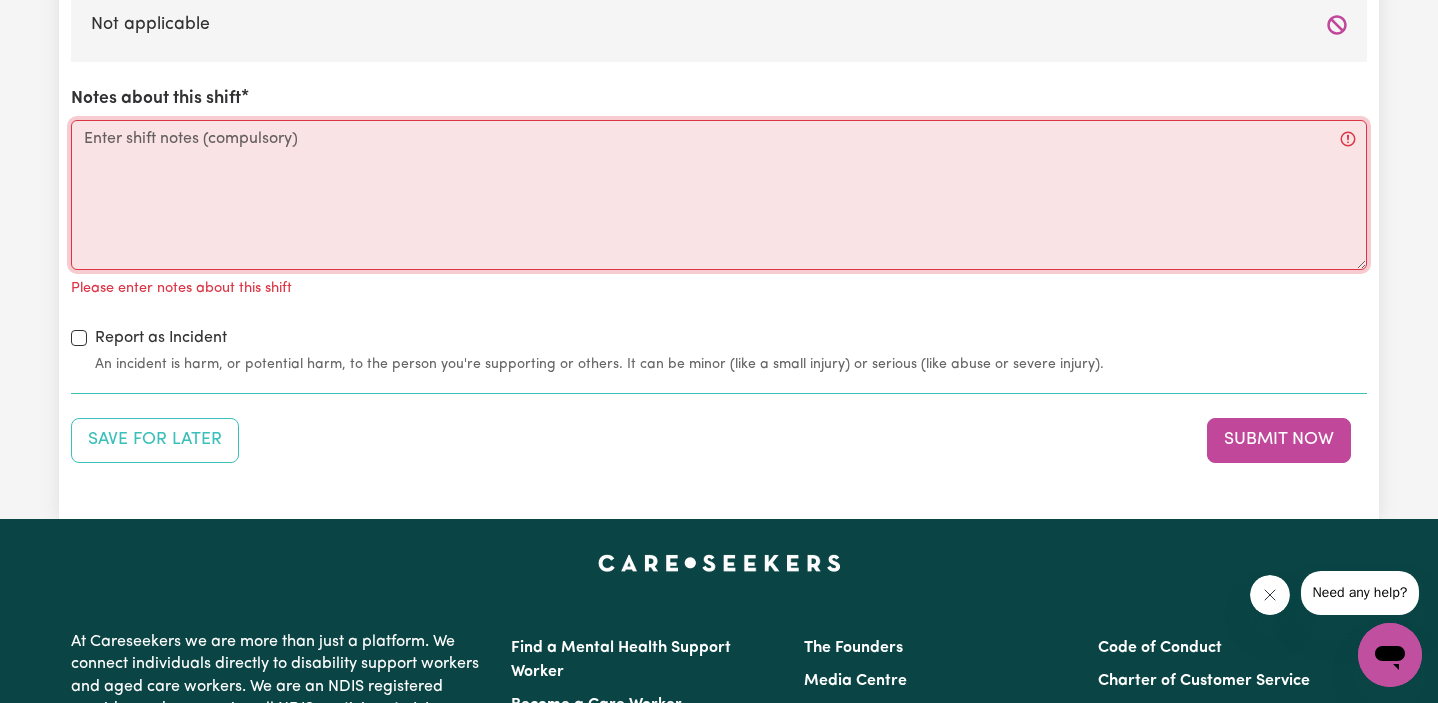 scroll, scrollTop: 2472, scrollLeft: 0, axis: vertical 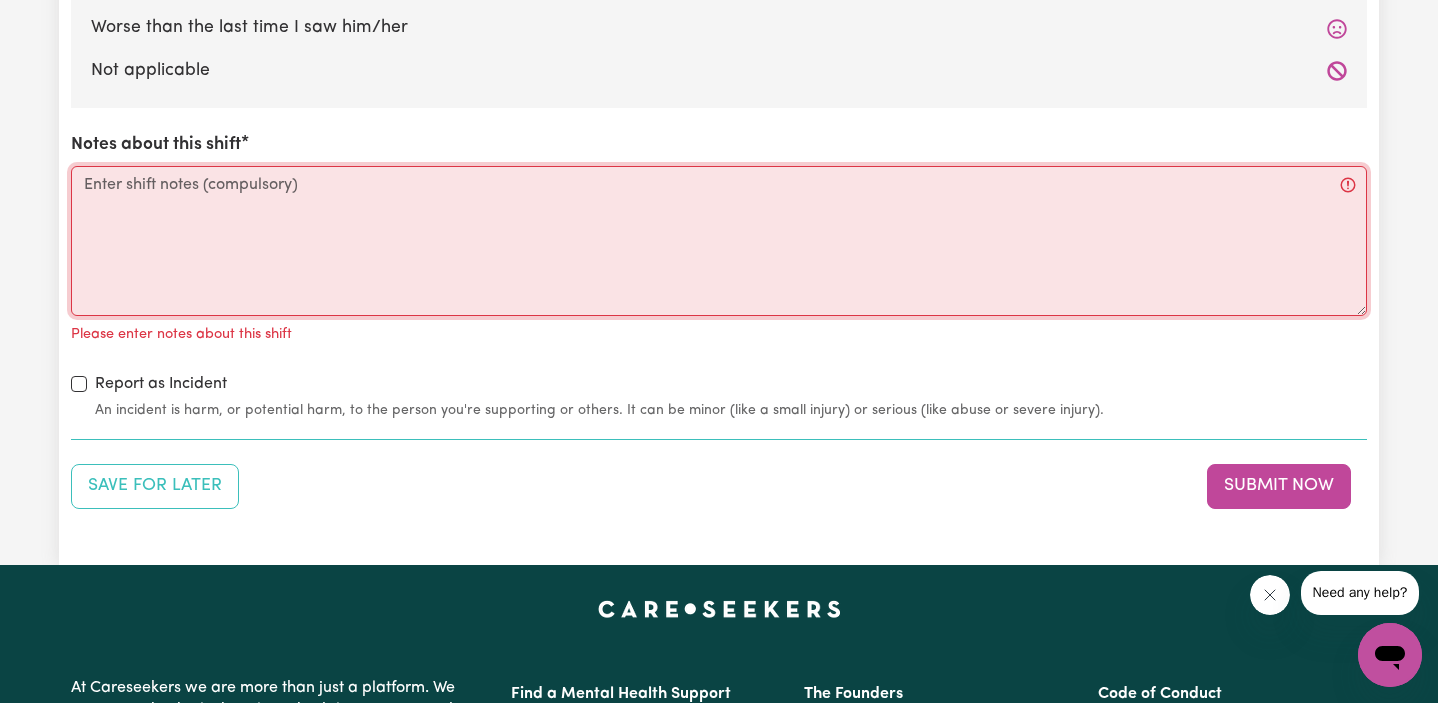 click on "Notes about this shift" at bounding box center [719, 241] 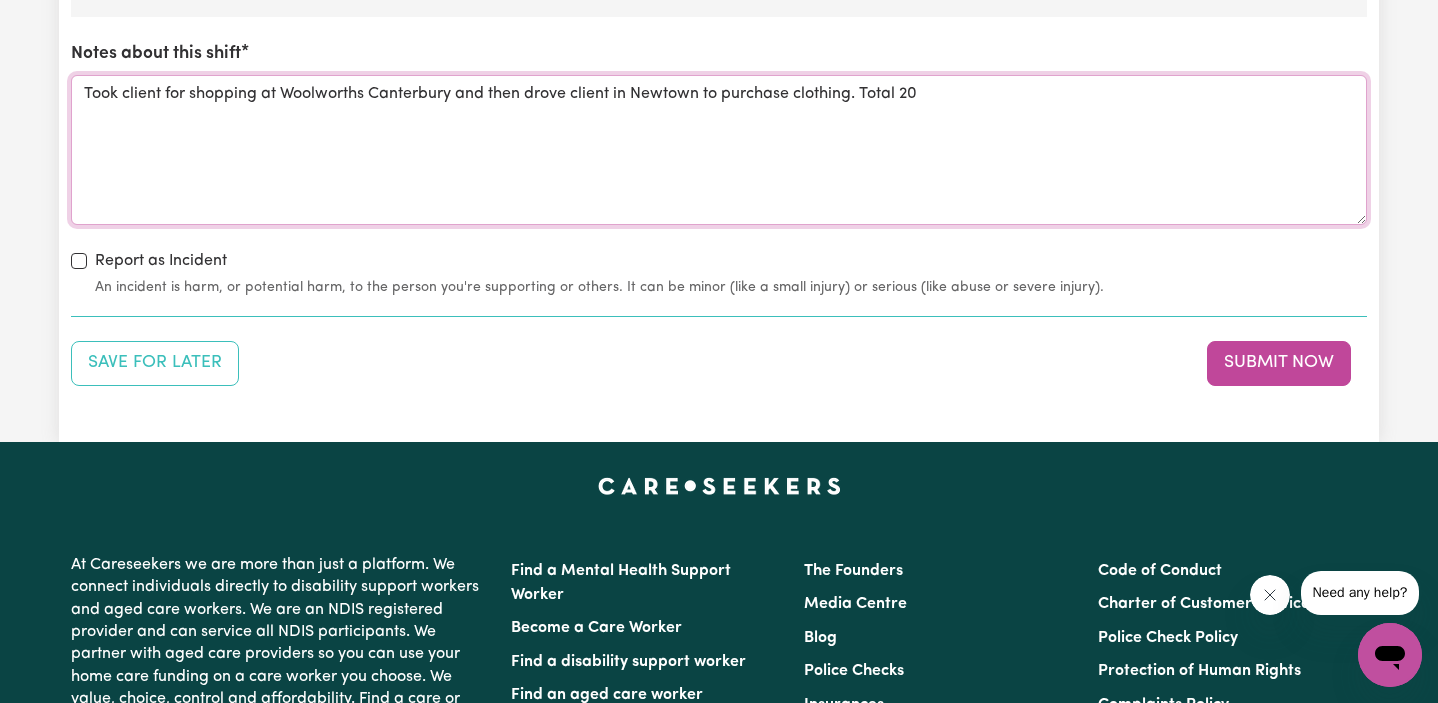 scroll, scrollTop: 2568, scrollLeft: 0, axis: vertical 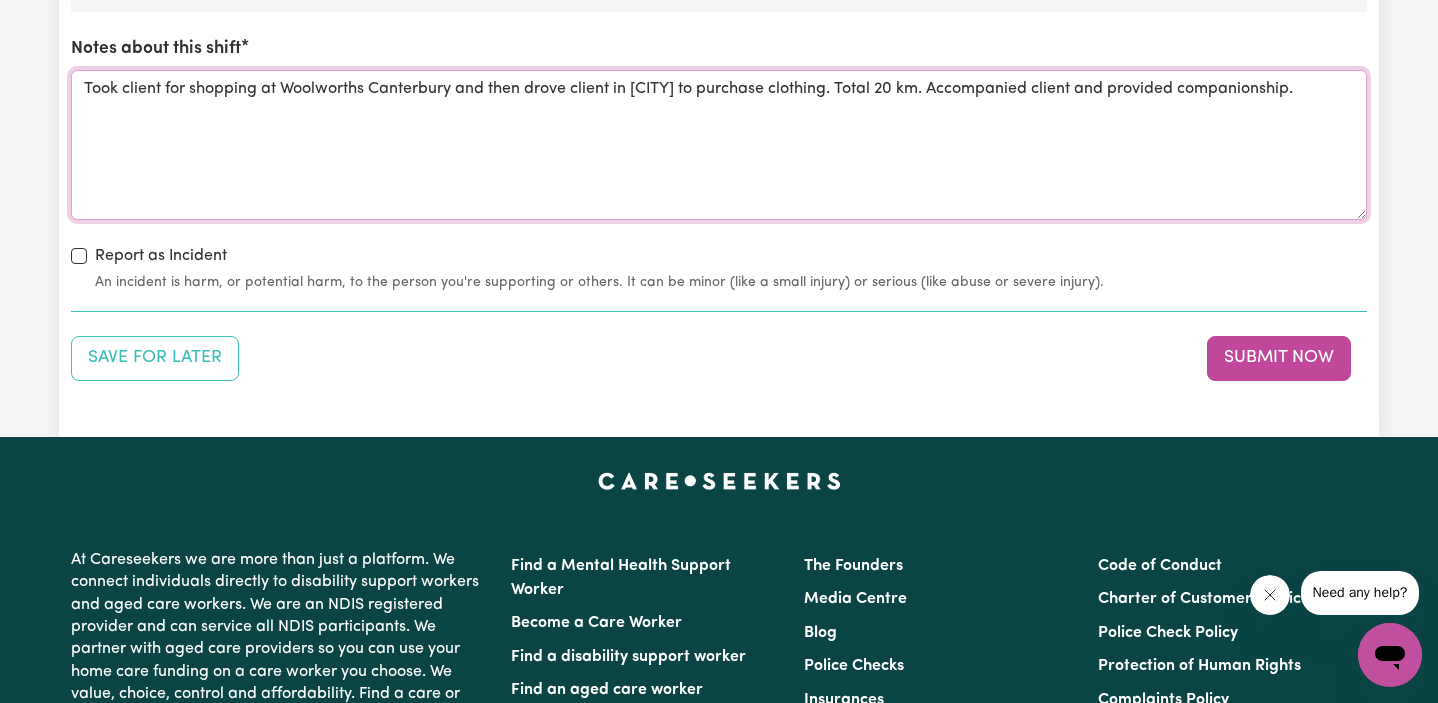 click on "Took client for shopping at Woolworths Canterbury and then drove client in [CITY] to purchase clothing. Total 20 km. Accompanied client and provided companionship." at bounding box center [719, 145] 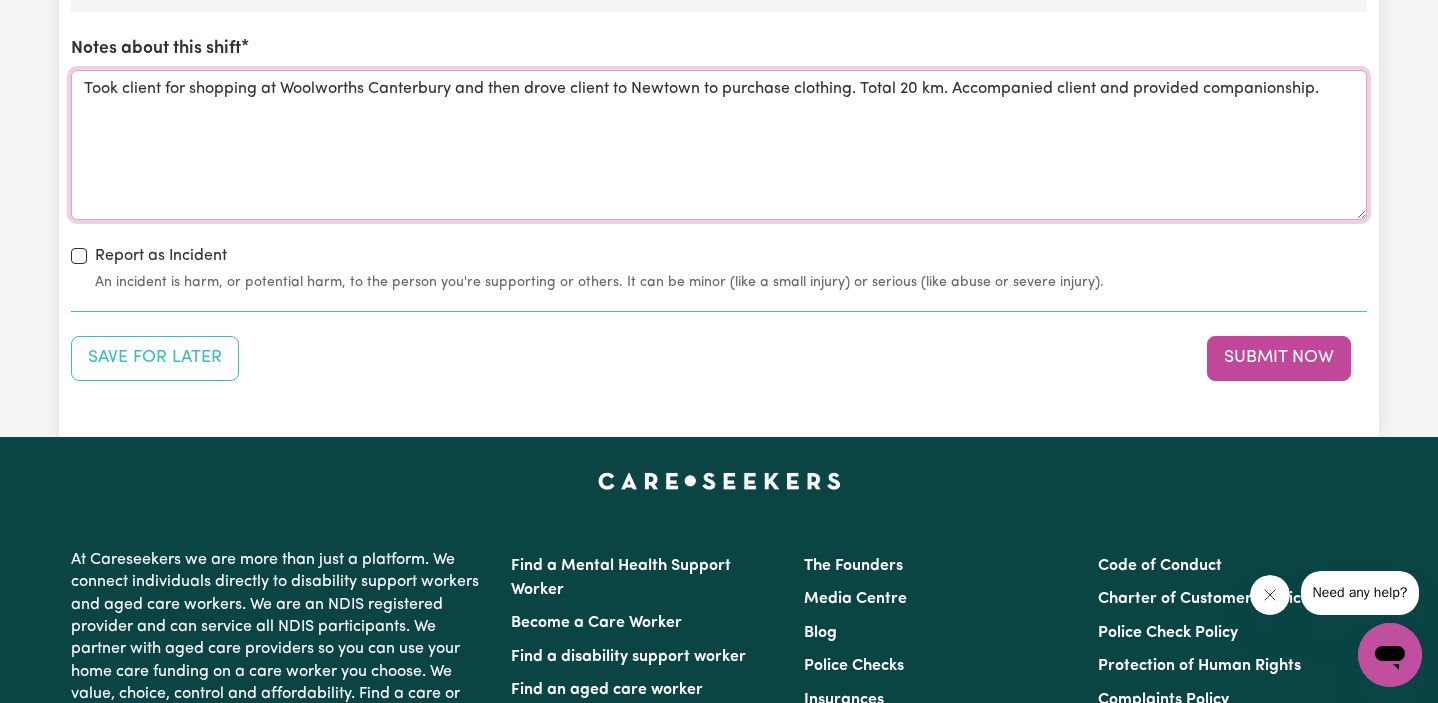 click on "Took client for shopping at Woolworths Canterbury and then drove client to Newtown to purchase clothing. Total 20 km. Accompanied client and provided companionship." at bounding box center (719, 145) 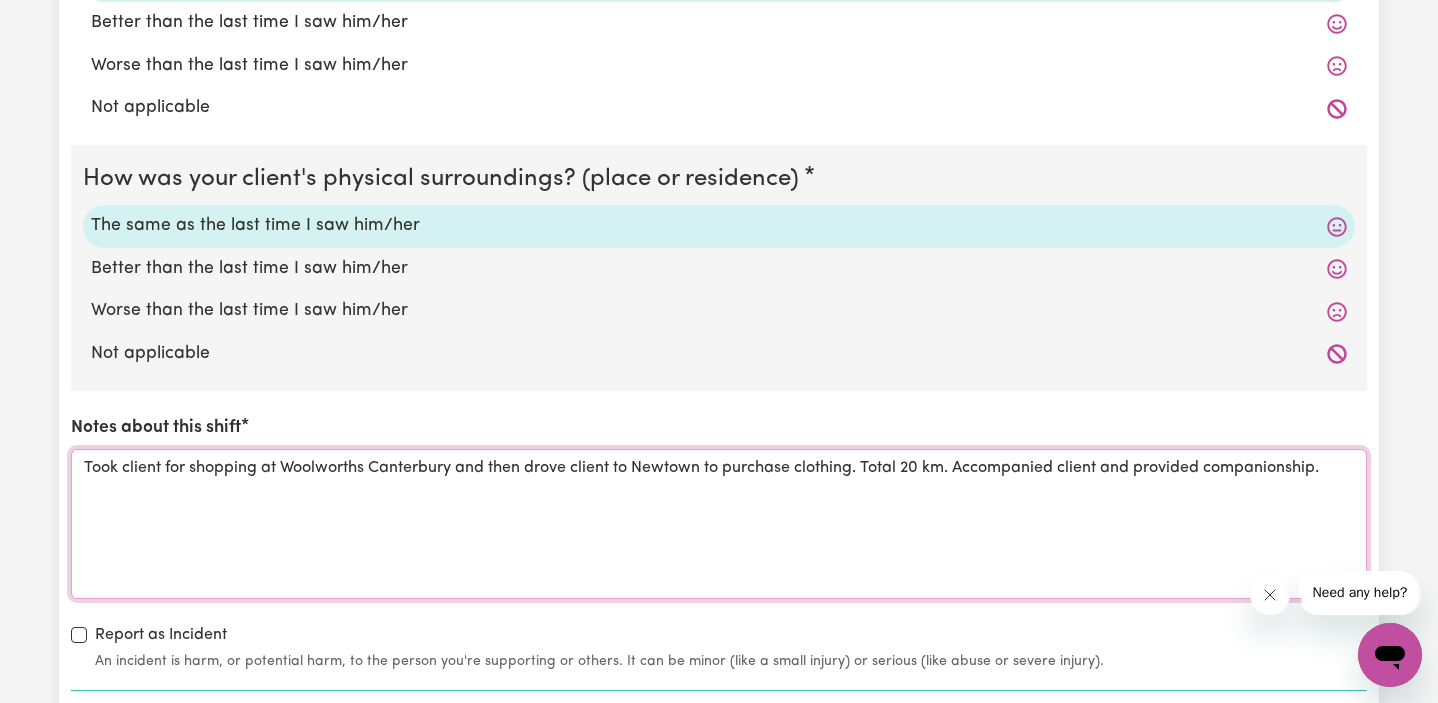 scroll, scrollTop: 2557, scrollLeft: 0, axis: vertical 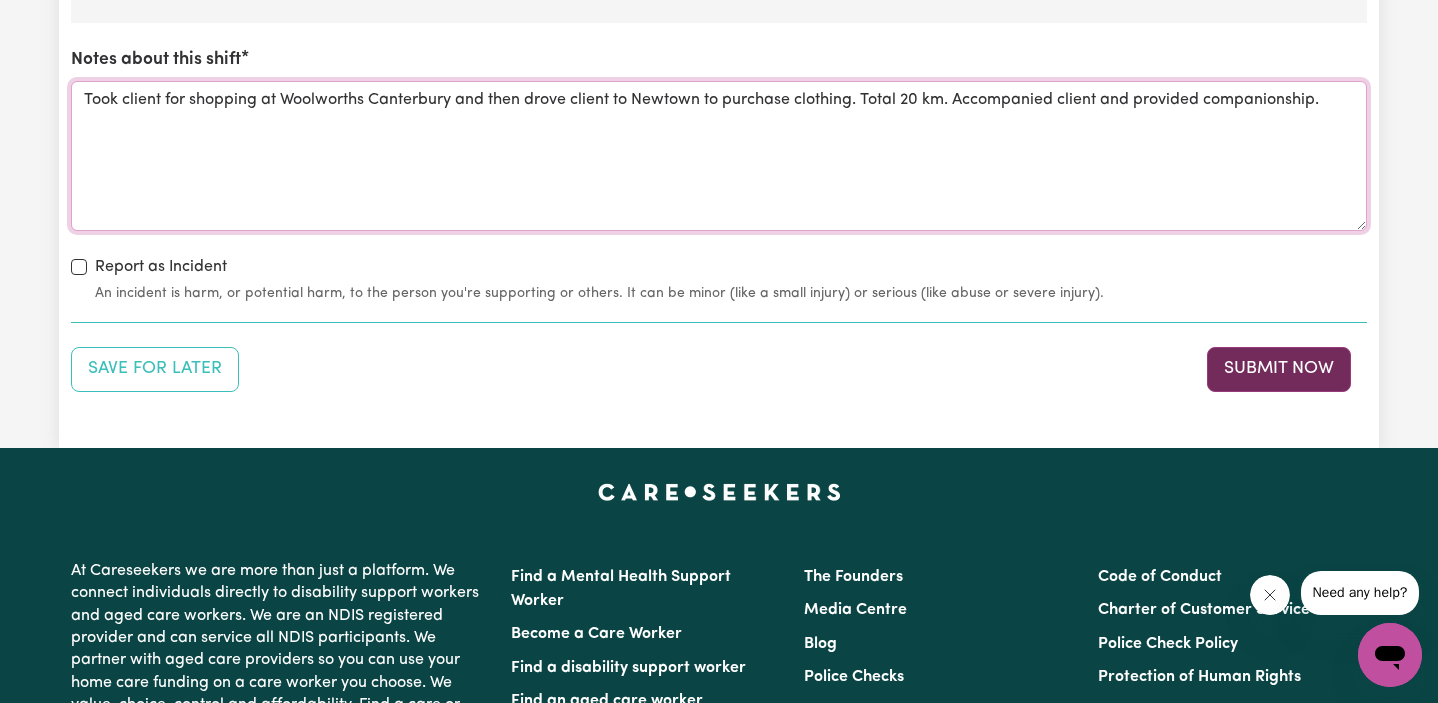 type on "Took client for shopping at Woolworths Canterbury and then drove client to Newtown to purchase clothing. Total 20 km. Accompanied client and provided companionship." 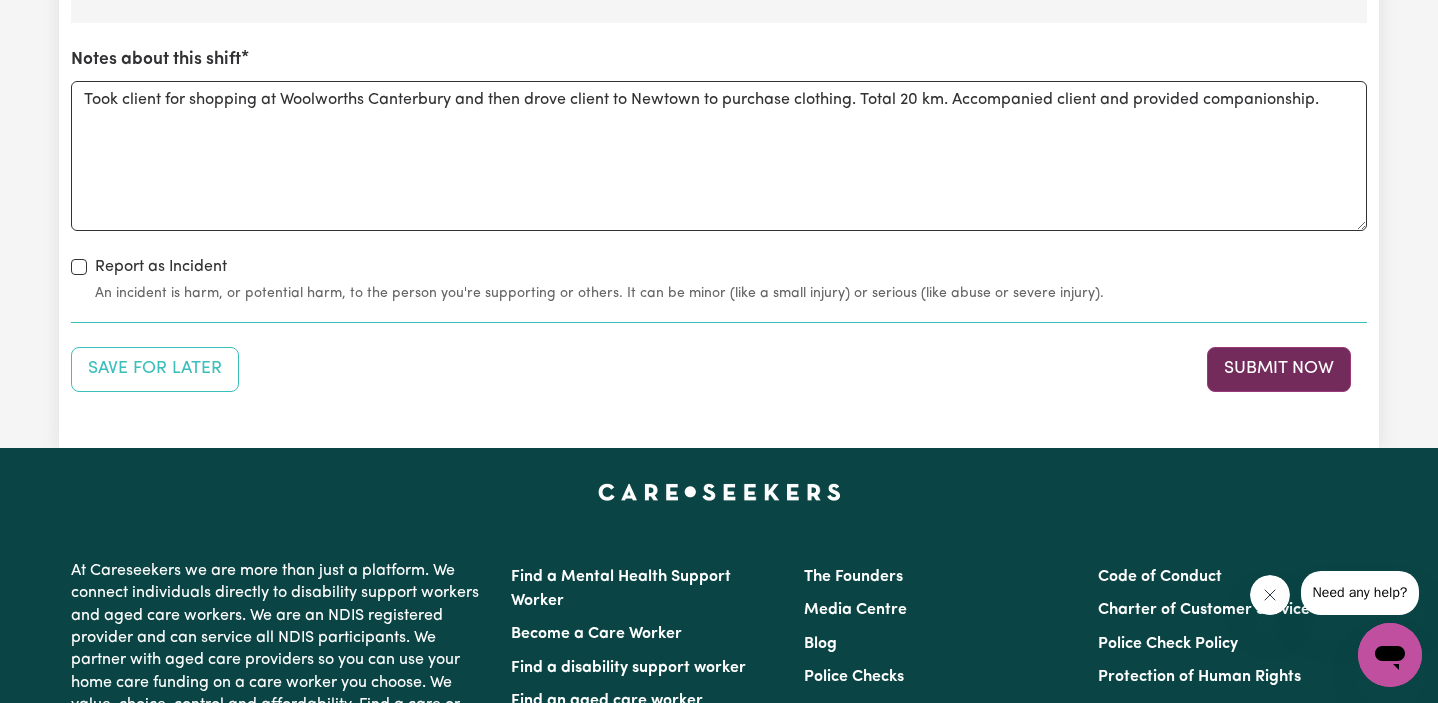 click on "Submit Now" at bounding box center [1279, 369] 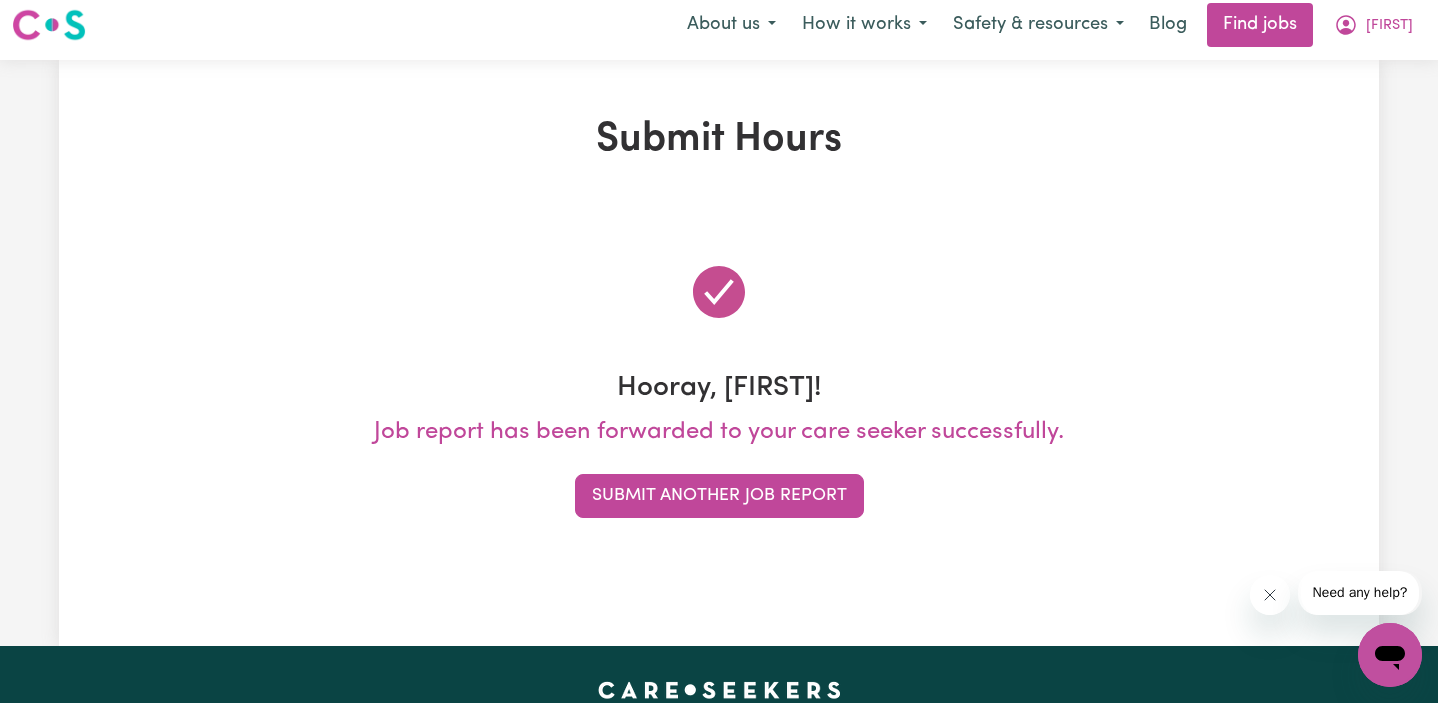 scroll, scrollTop: 0, scrollLeft: 0, axis: both 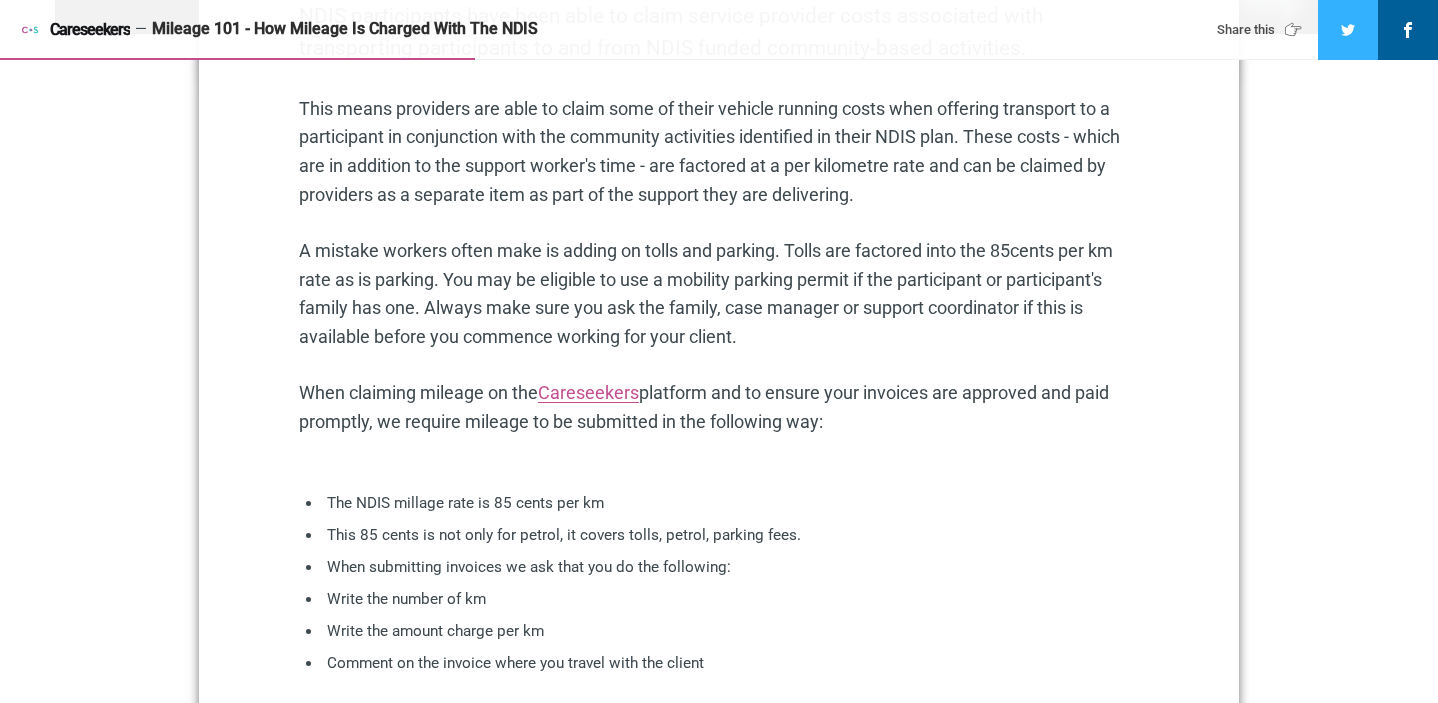 click on "Careseekers" at bounding box center [588, 392] 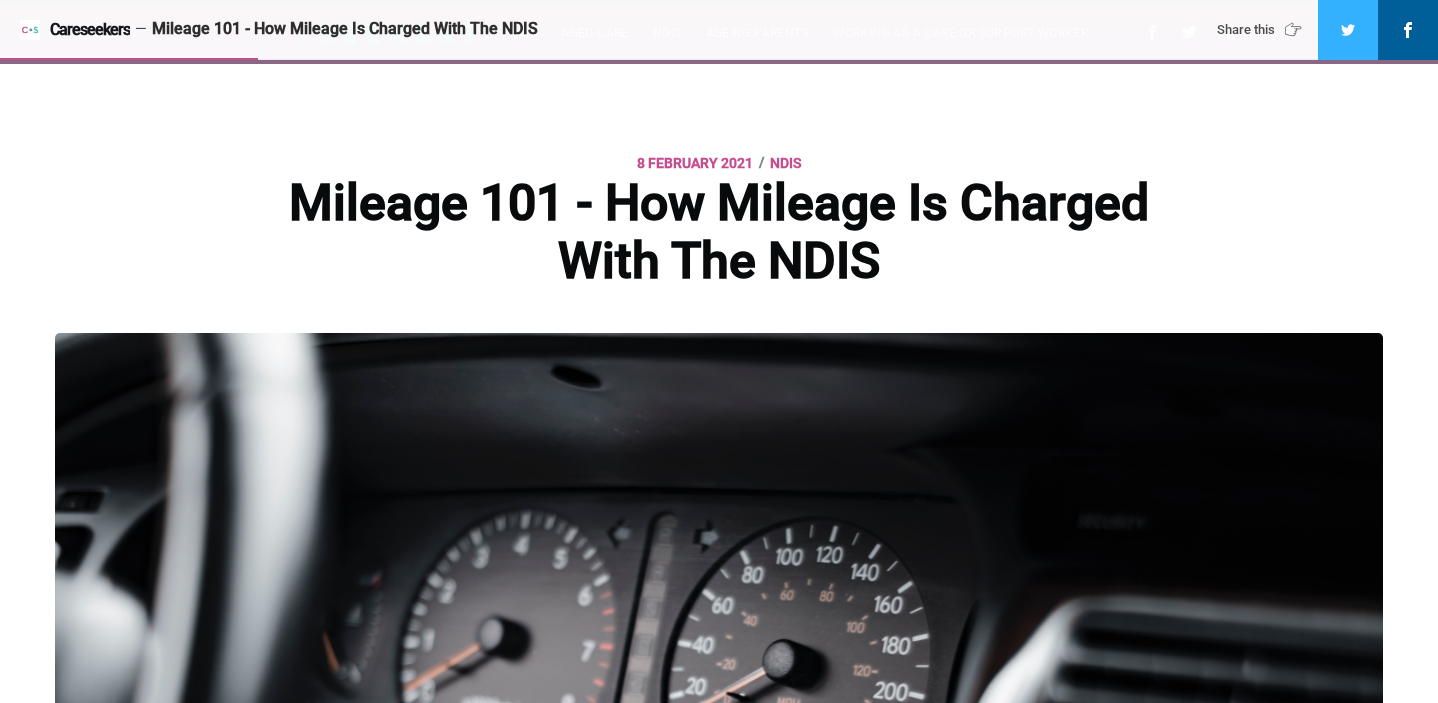 scroll, scrollTop: 601, scrollLeft: 0, axis: vertical 